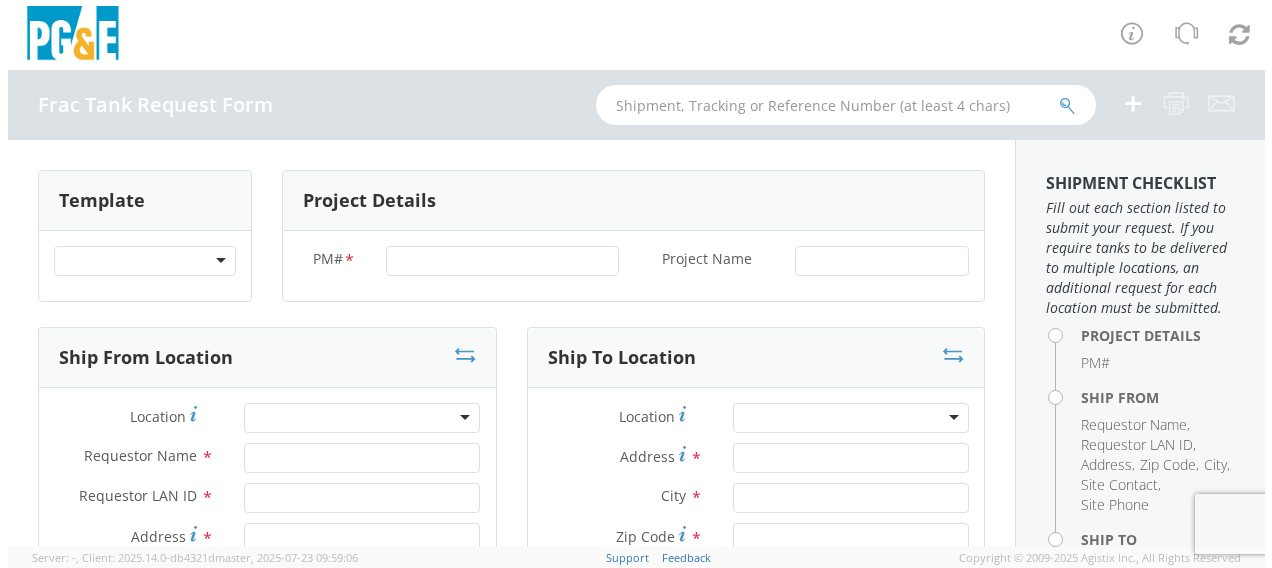 scroll, scrollTop: 0, scrollLeft: 0, axis: both 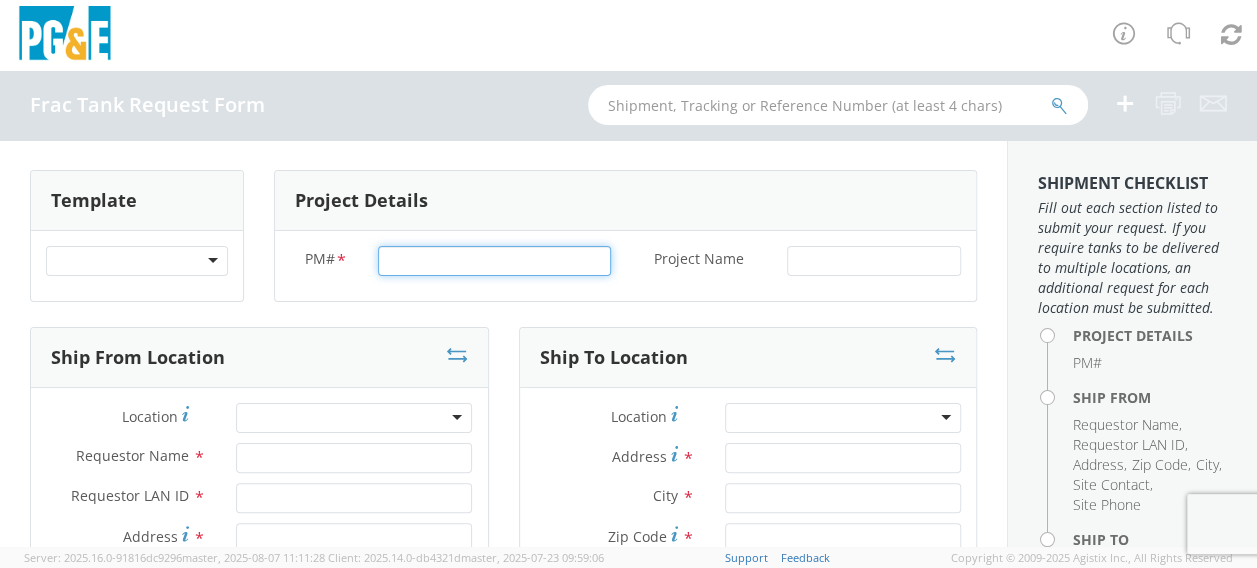 click on "PM#        *" at bounding box center [494, 261] 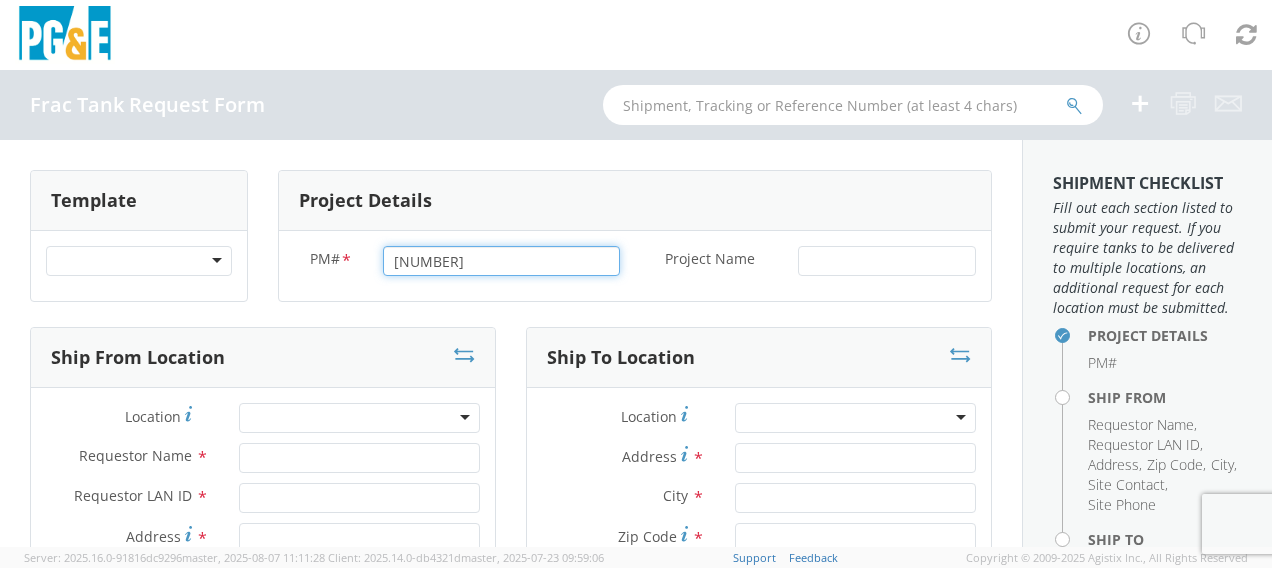 type on "[NUMBER]" 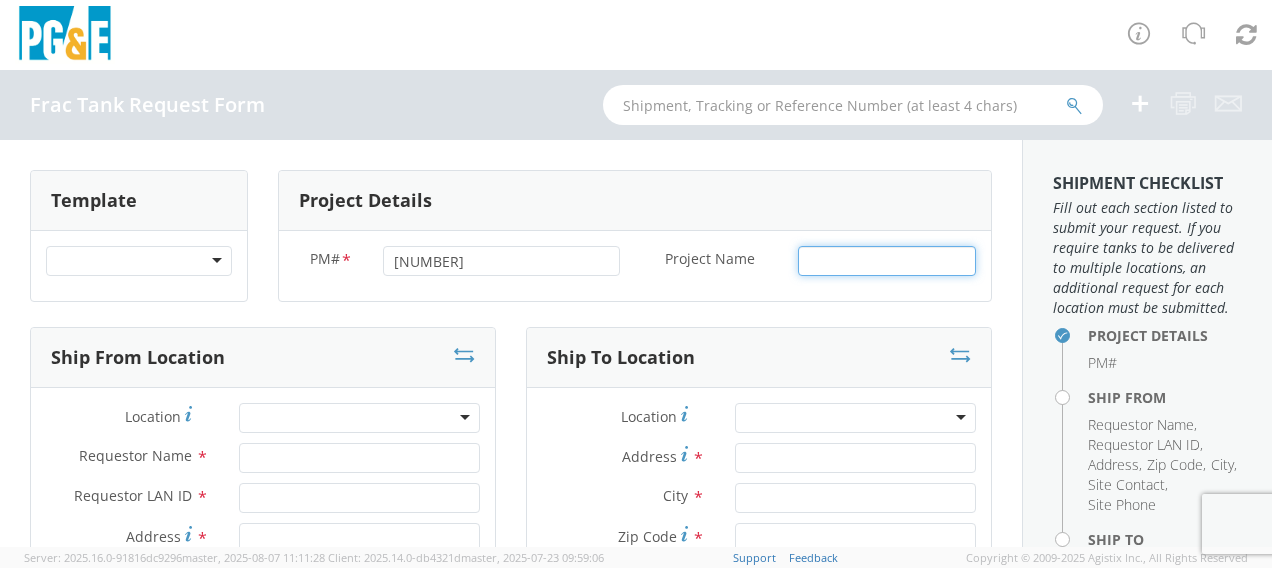 click on "Project Name        *" at bounding box center [887, 261] 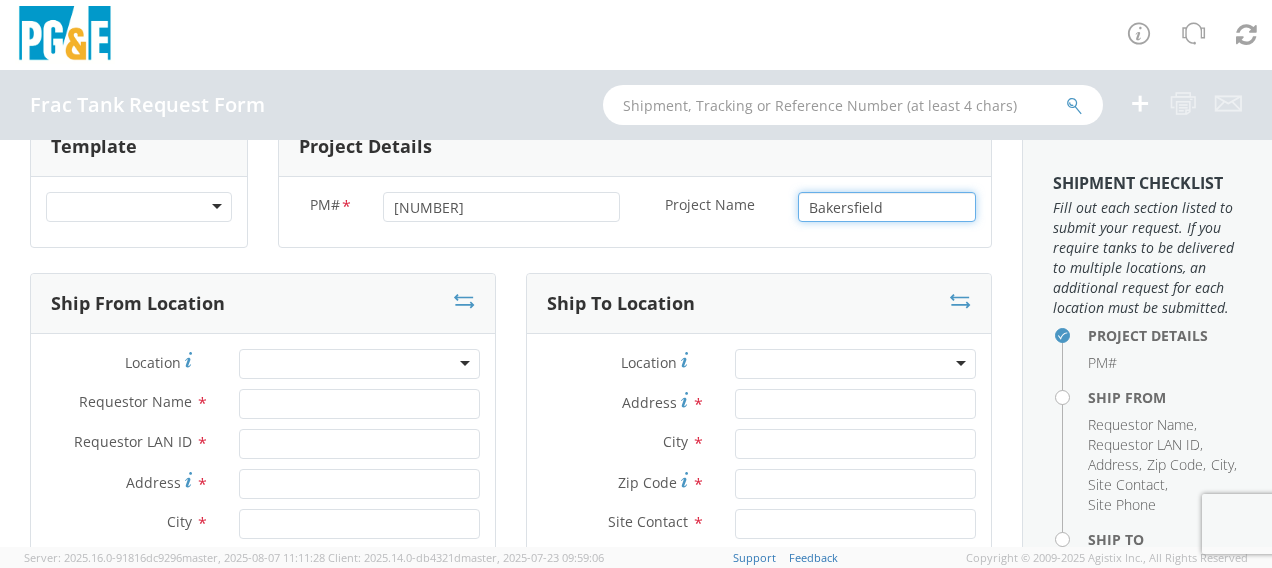 scroll, scrollTop: 100, scrollLeft: 0, axis: vertical 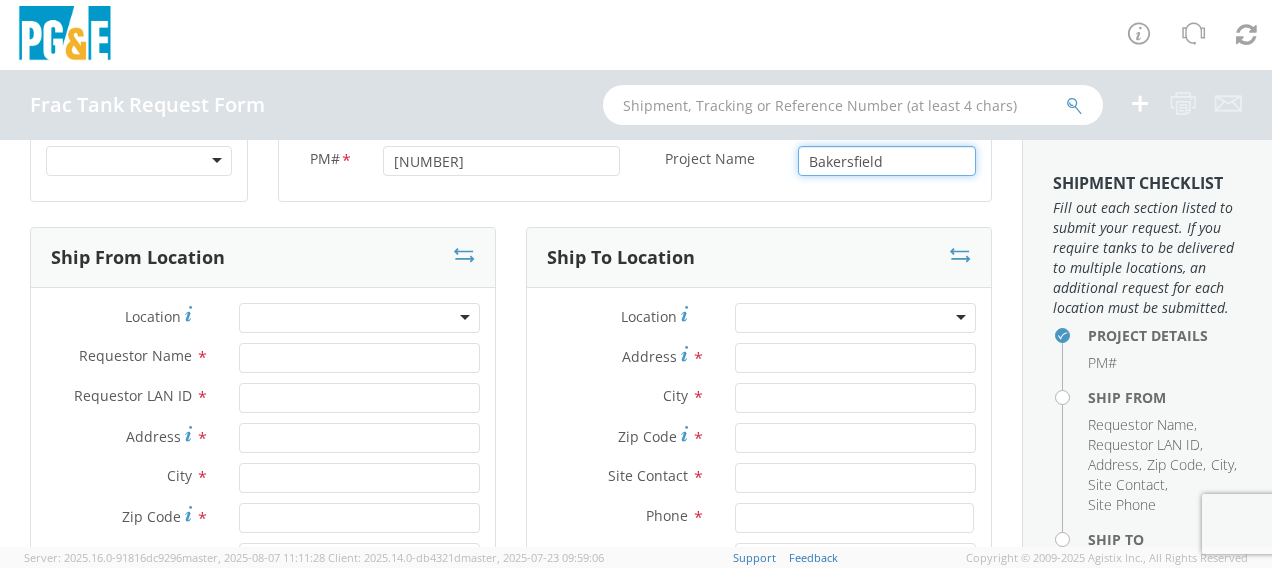 type on "Bakersfield" 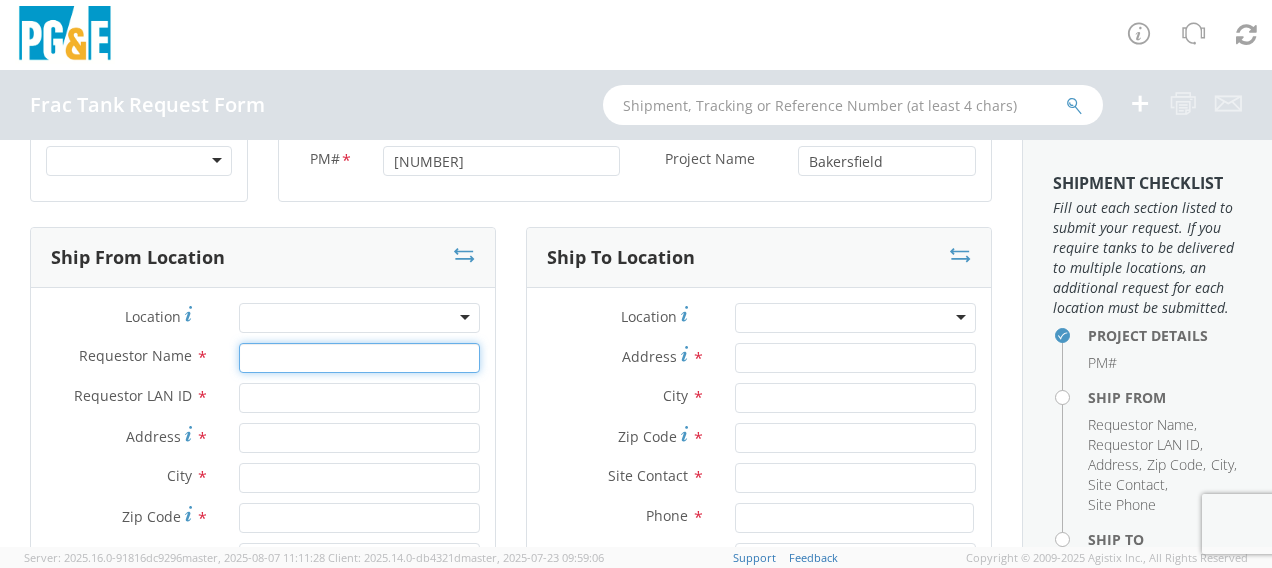 click on "Requestor Name        *" at bounding box center (359, 358) 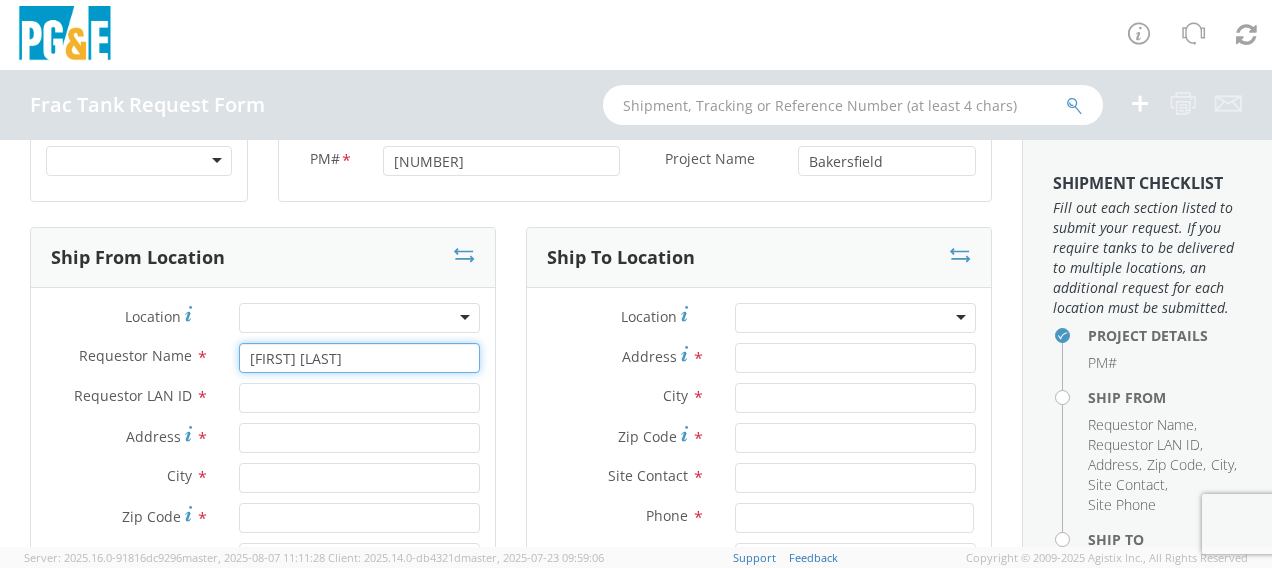type on "[FIRST] [LAST]" 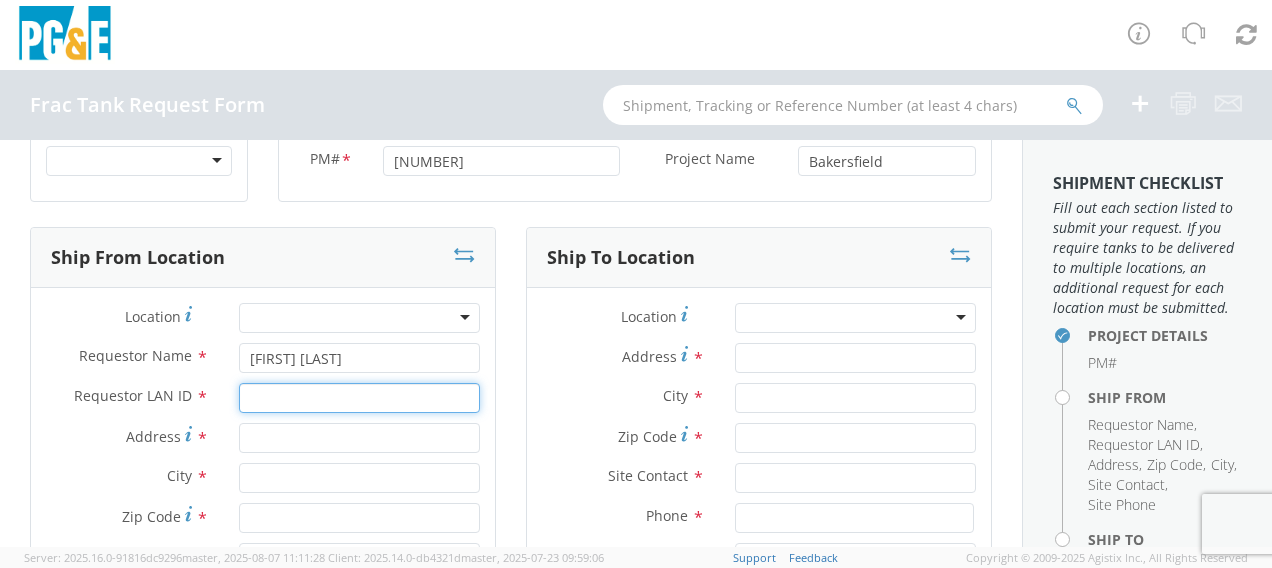 click on "Requestor LAN ID        *" at bounding box center [359, 398] 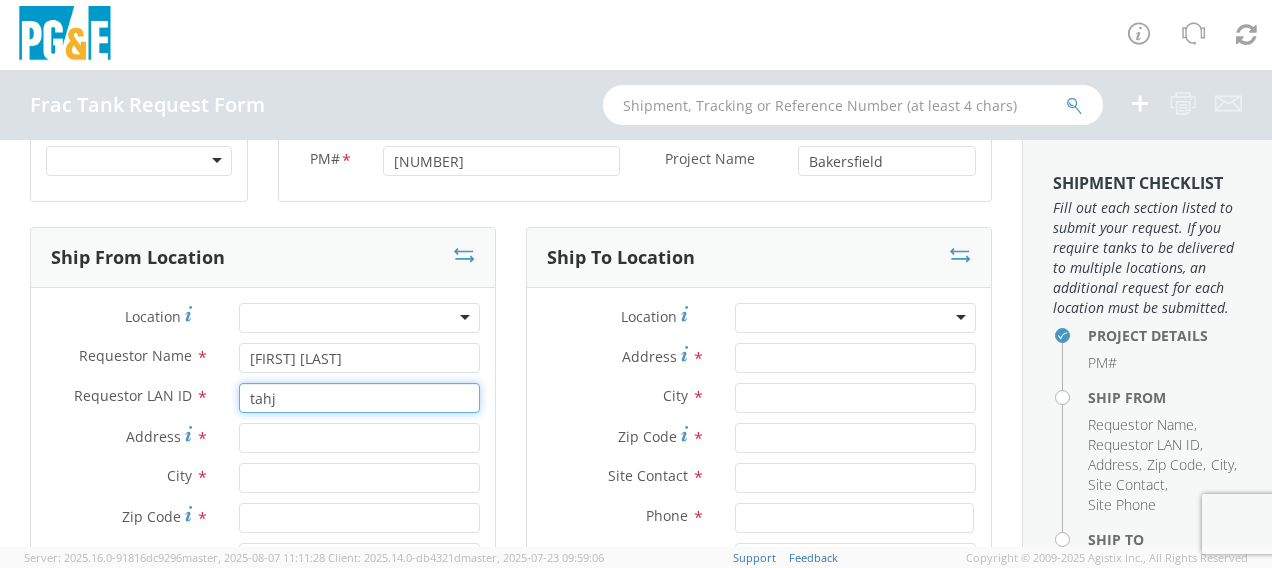type on "tahj" 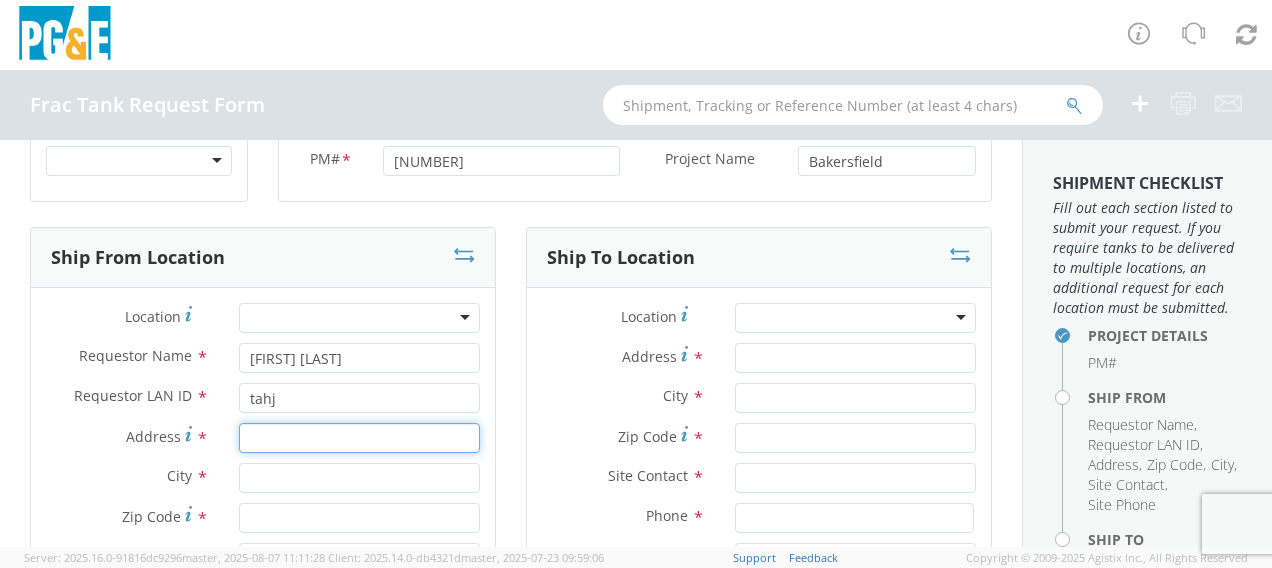 click on "Address        *" at bounding box center (359, 438) 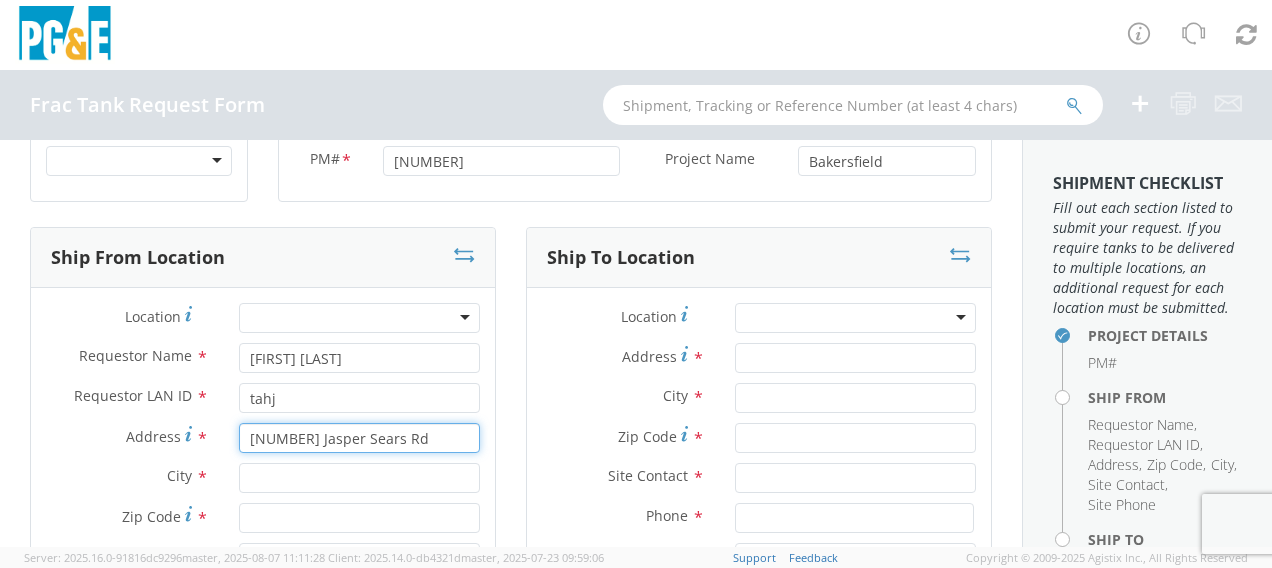 type on "[NUMBER] Jasper Sears Rd" 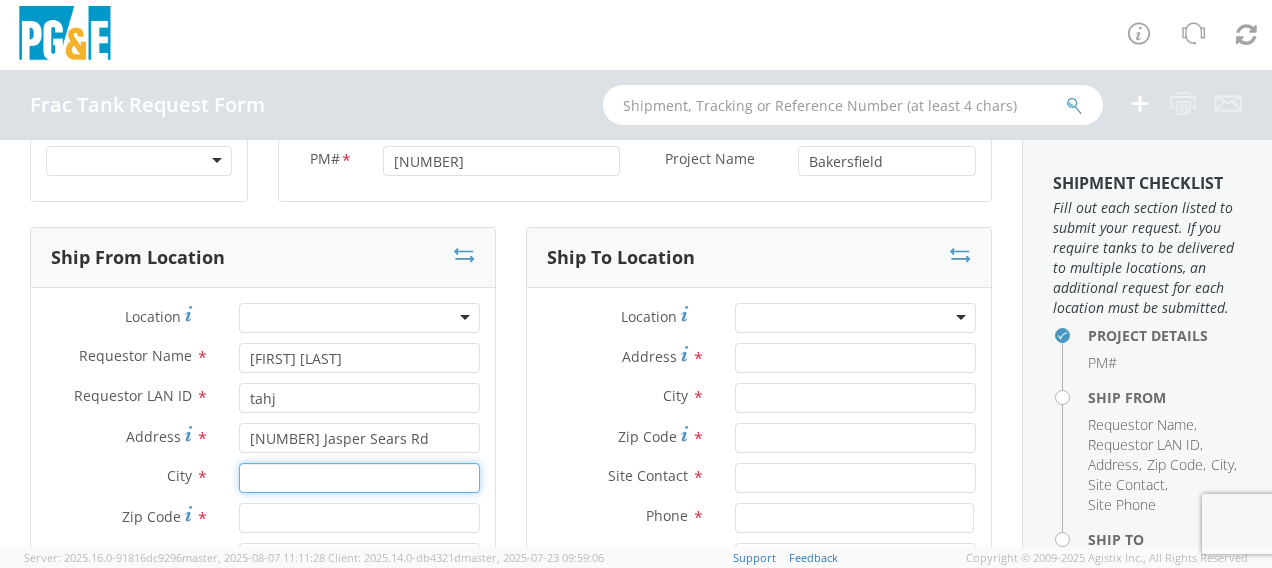 click at bounding box center (359, 478) 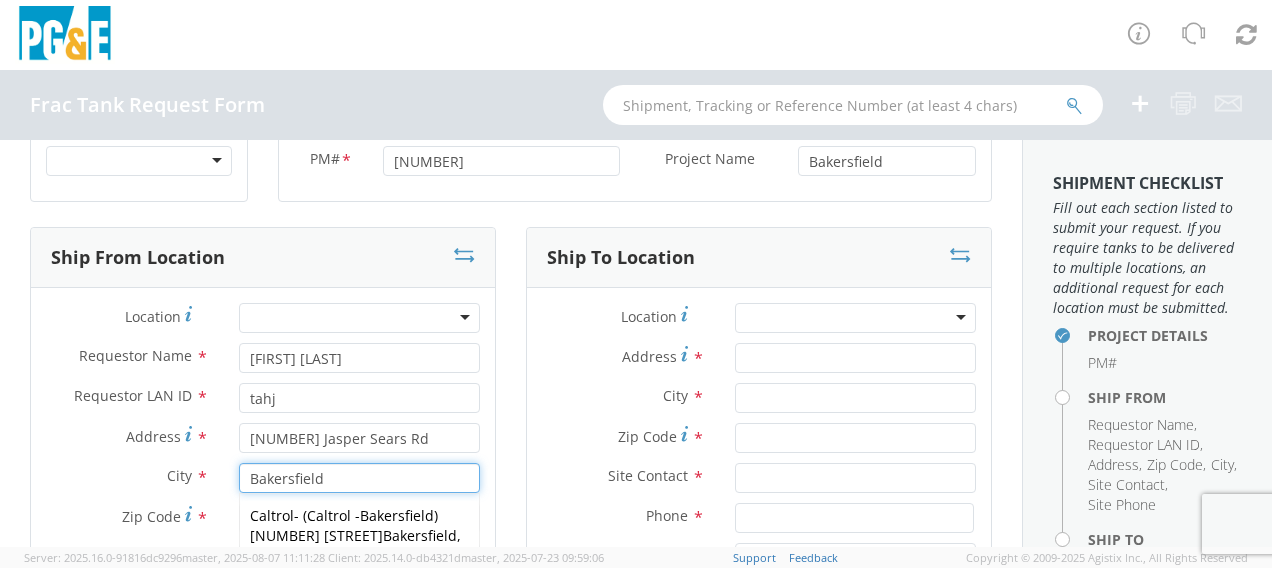 type on "Bakersfield" 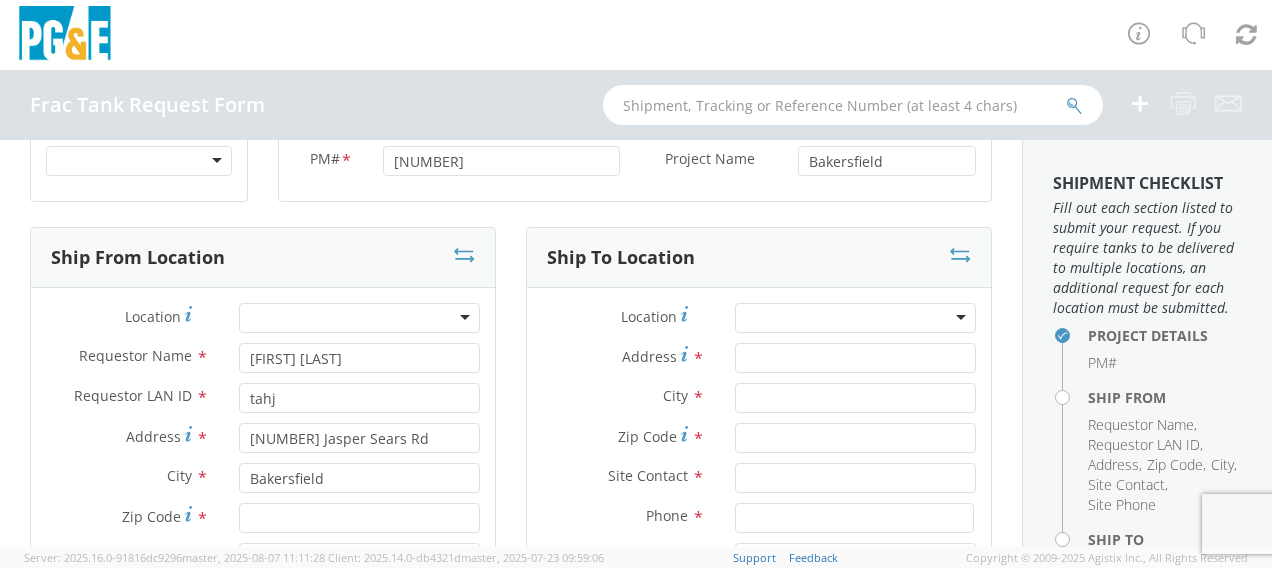 click on "Zip Code" at bounding box center (151, 516) 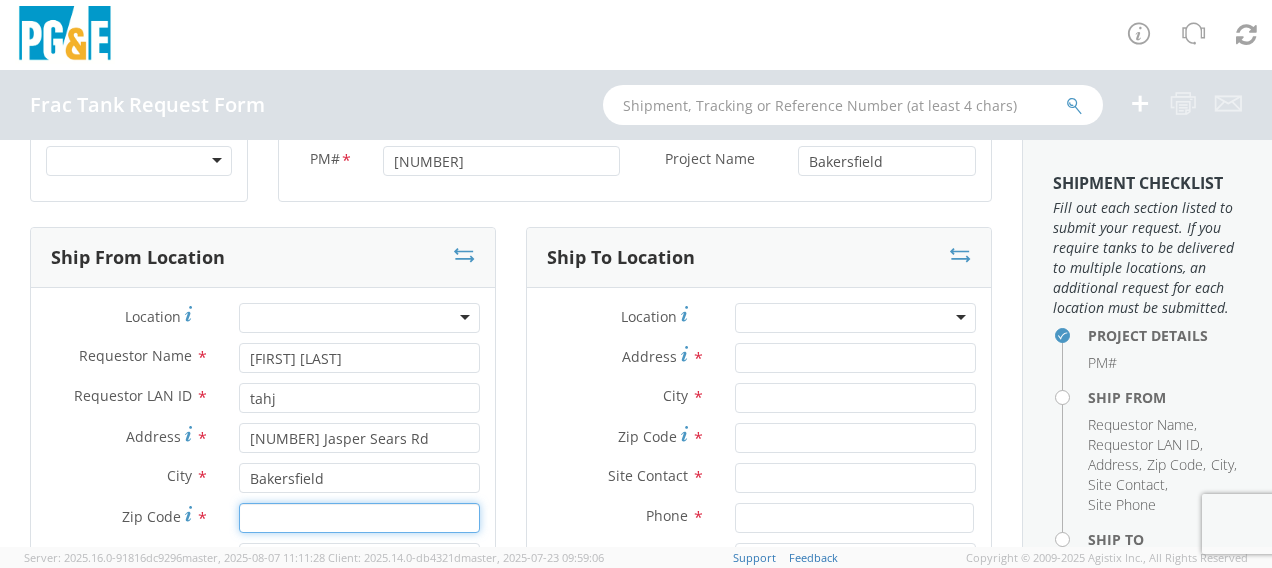 click on "Zip Code        *" at bounding box center [359, 518] 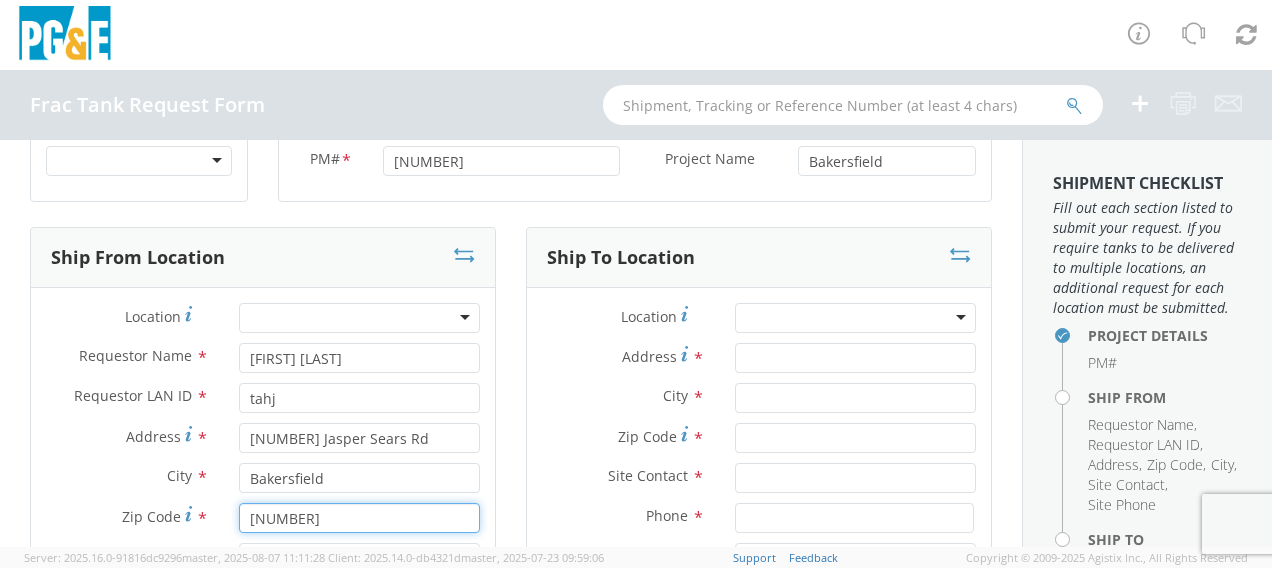 type on "[NUMBER]" 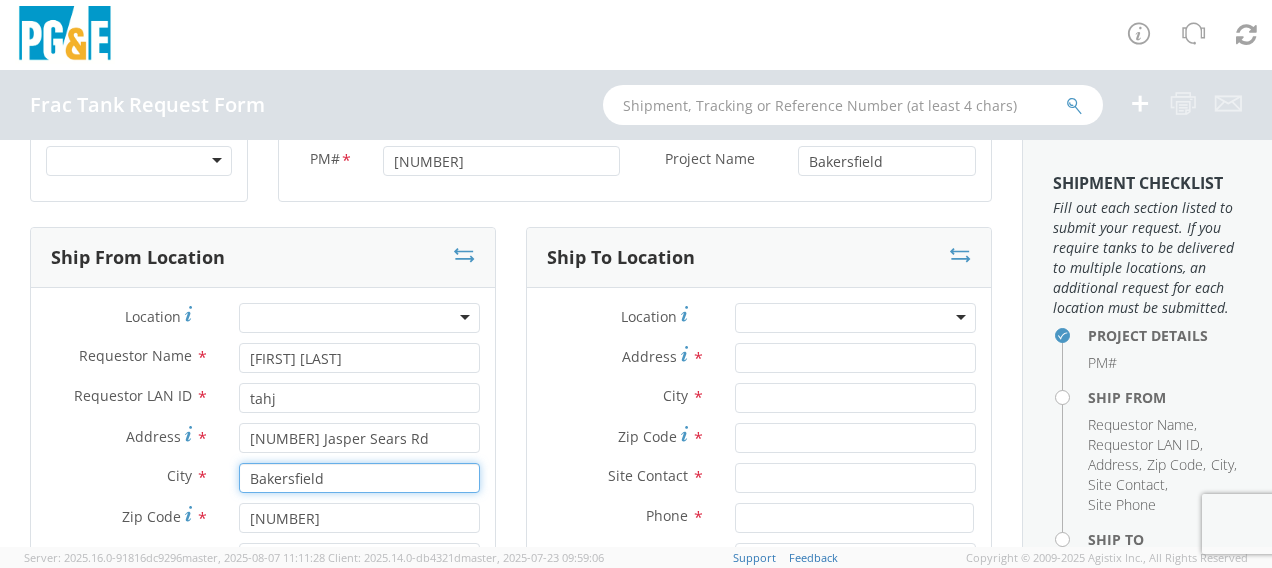 click on "Bakersfield" at bounding box center (359, 478) 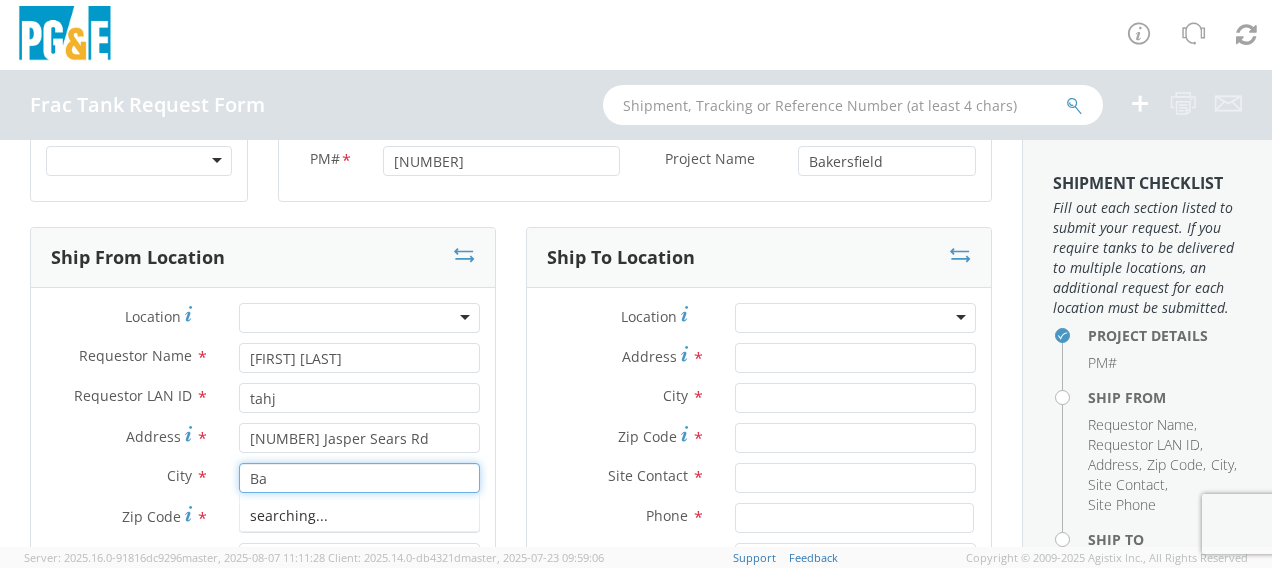 type on "B" 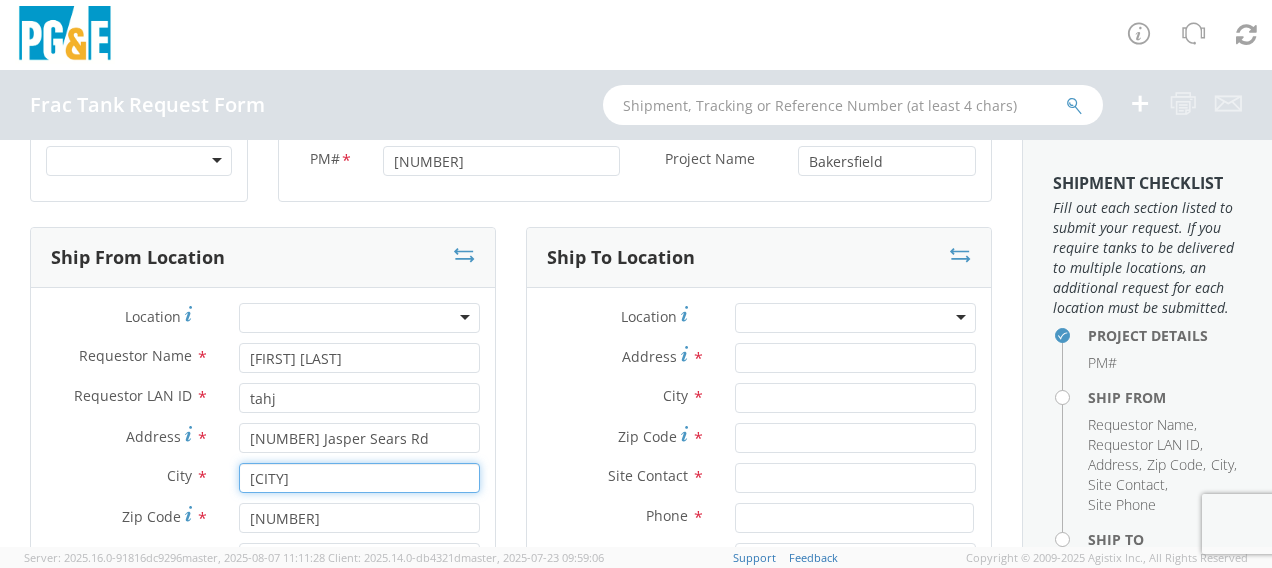 type on "[CITY]" 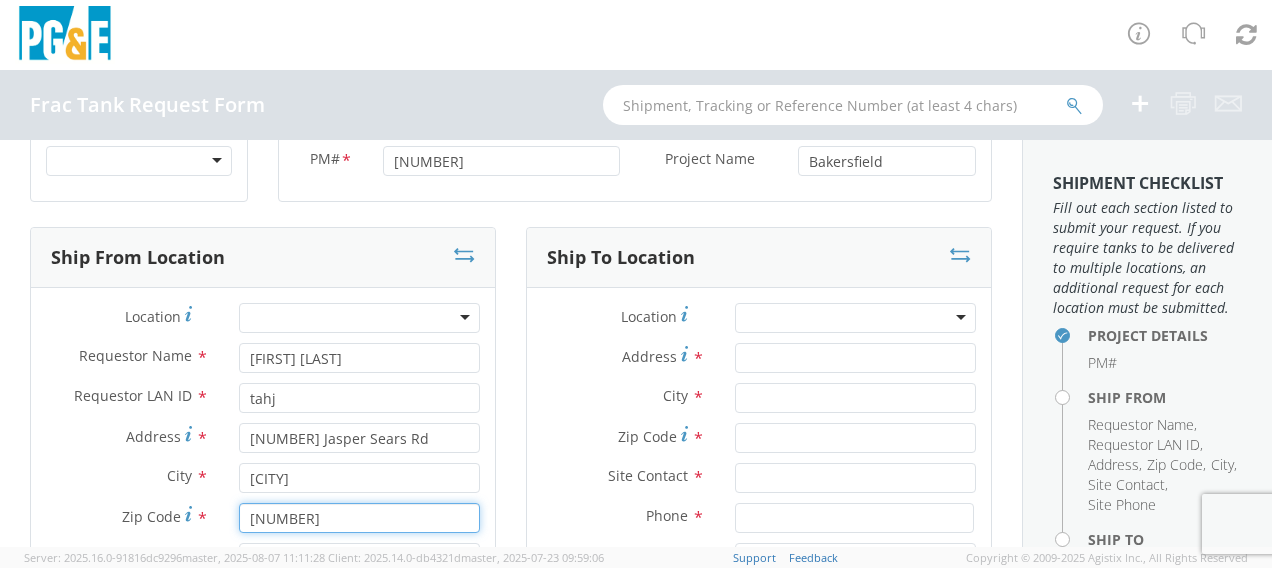 click on "[NUMBER]" at bounding box center [359, 518] 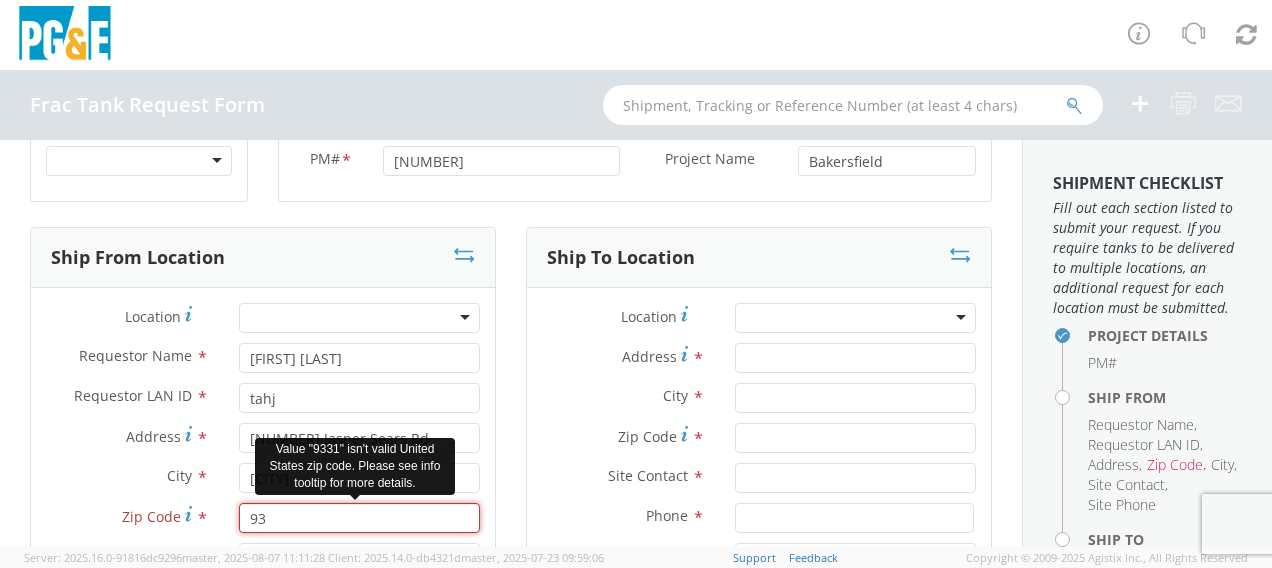 type on "9" 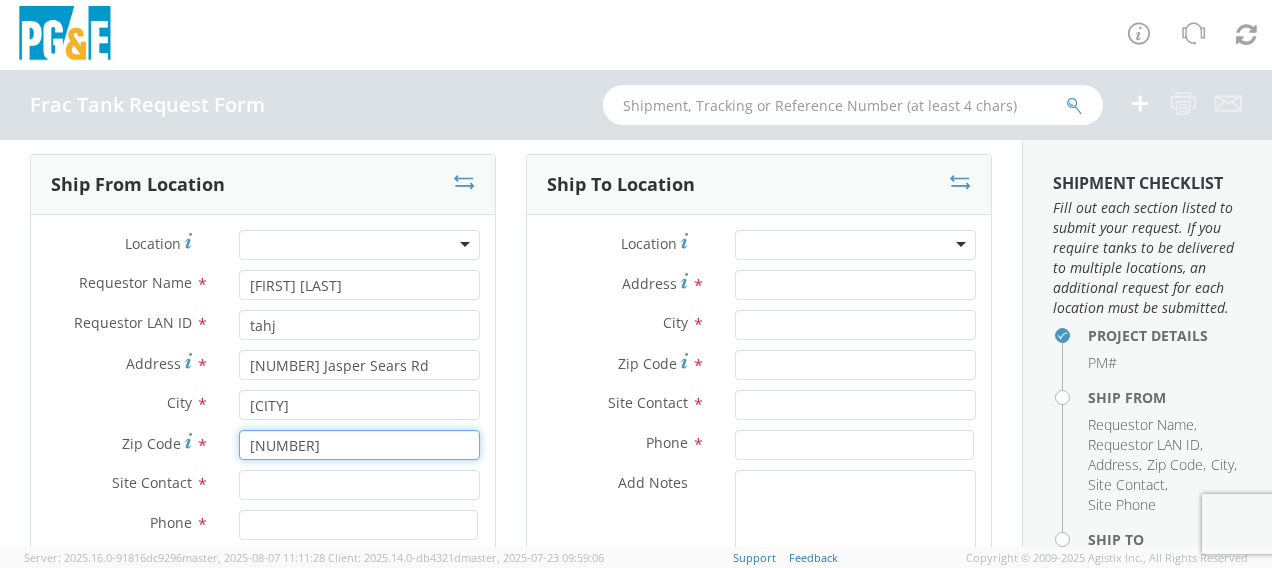 scroll, scrollTop: 200, scrollLeft: 0, axis: vertical 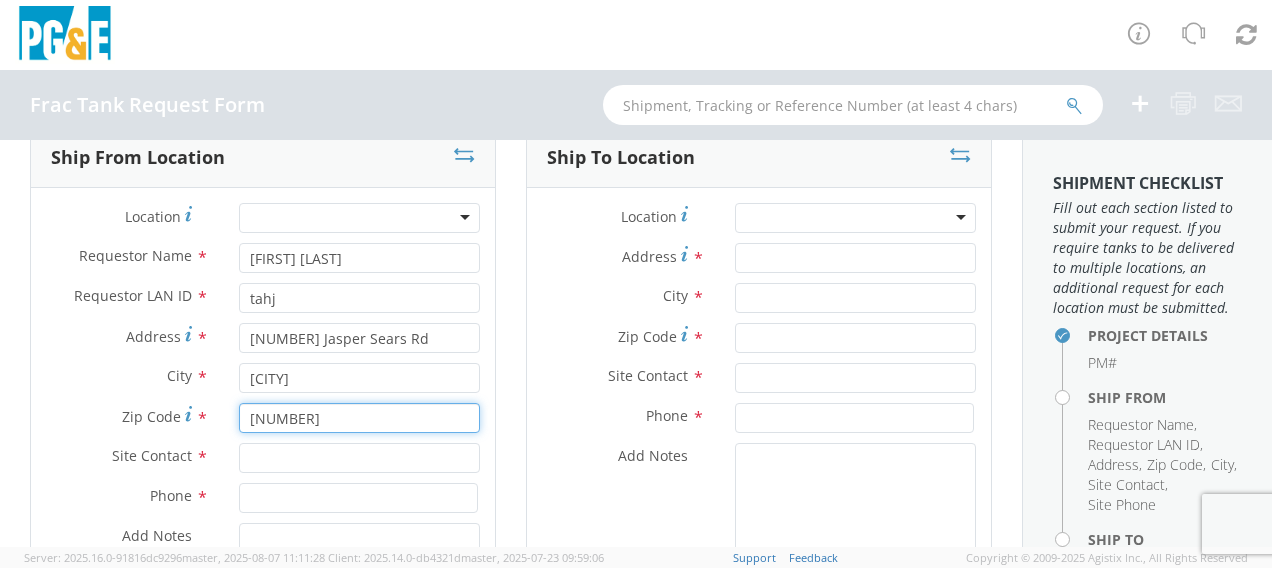 type on "[NUMBER]" 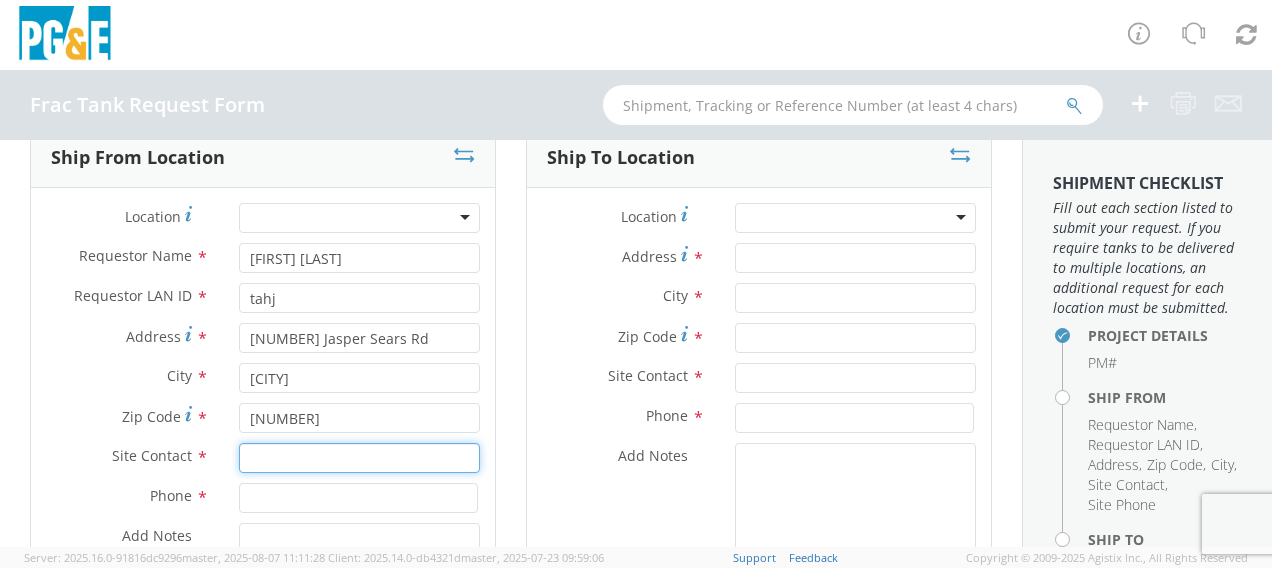 click at bounding box center (359, 458) 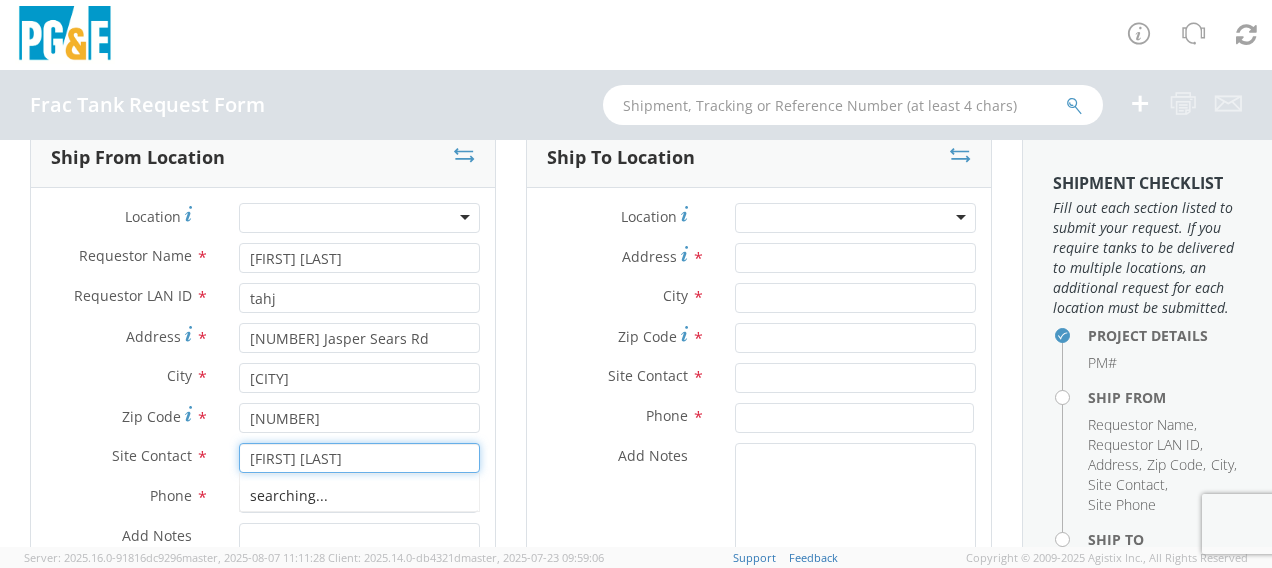 type on "[FIRST] [LAST]" 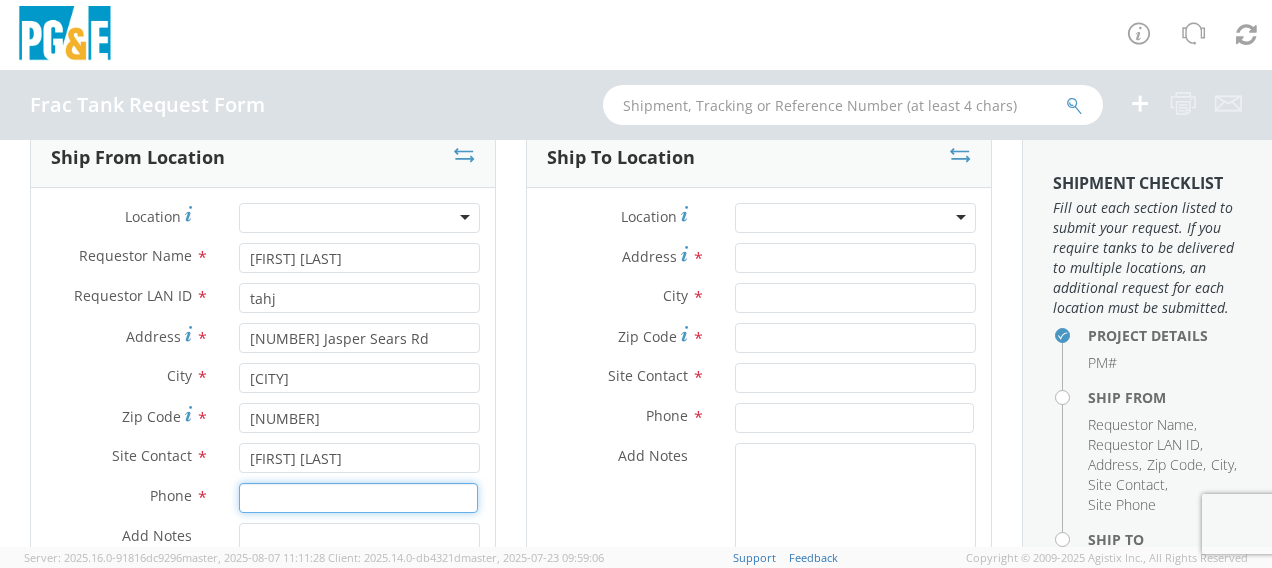 click at bounding box center (358, 498) 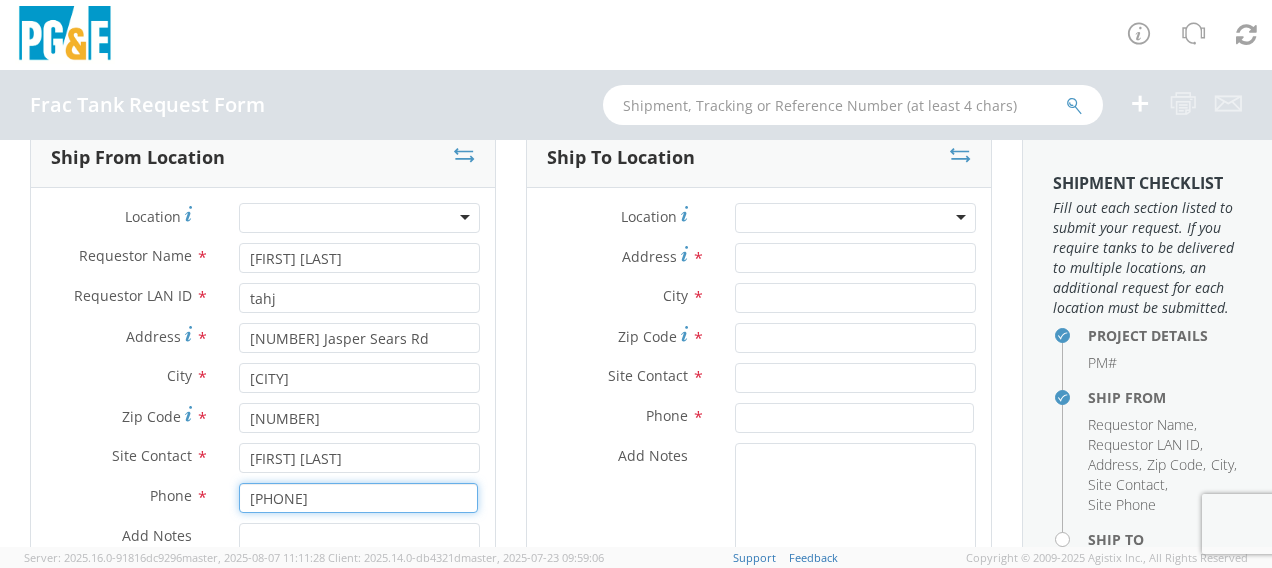 scroll, scrollTop: 100, scrollLeft: 0, axis: vertical 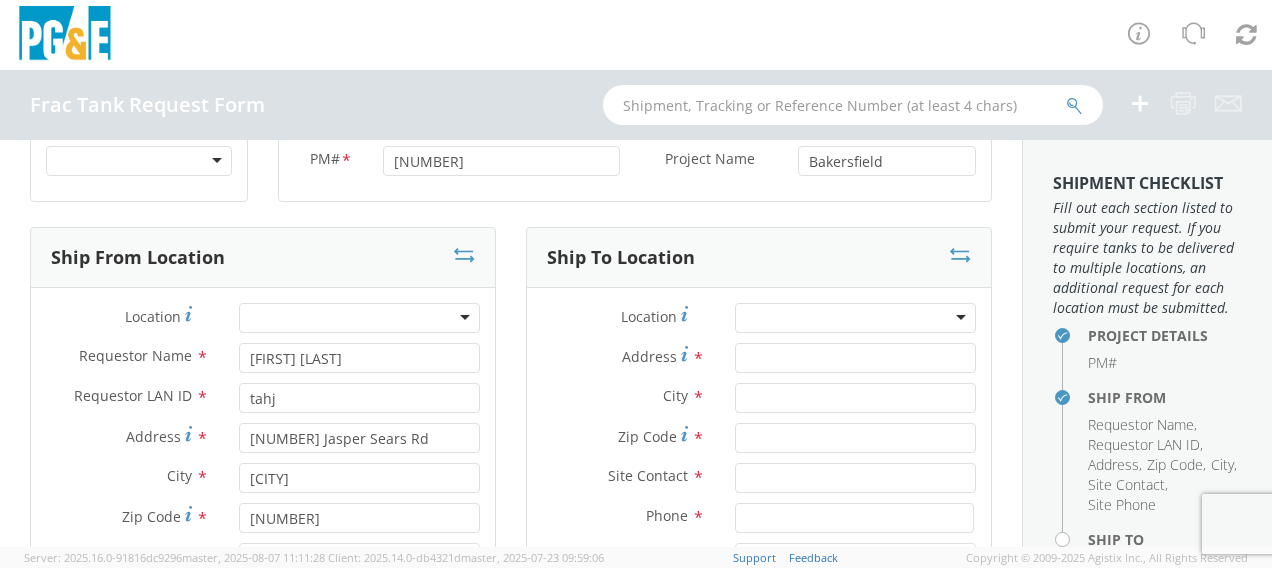type on "[PHONE]" 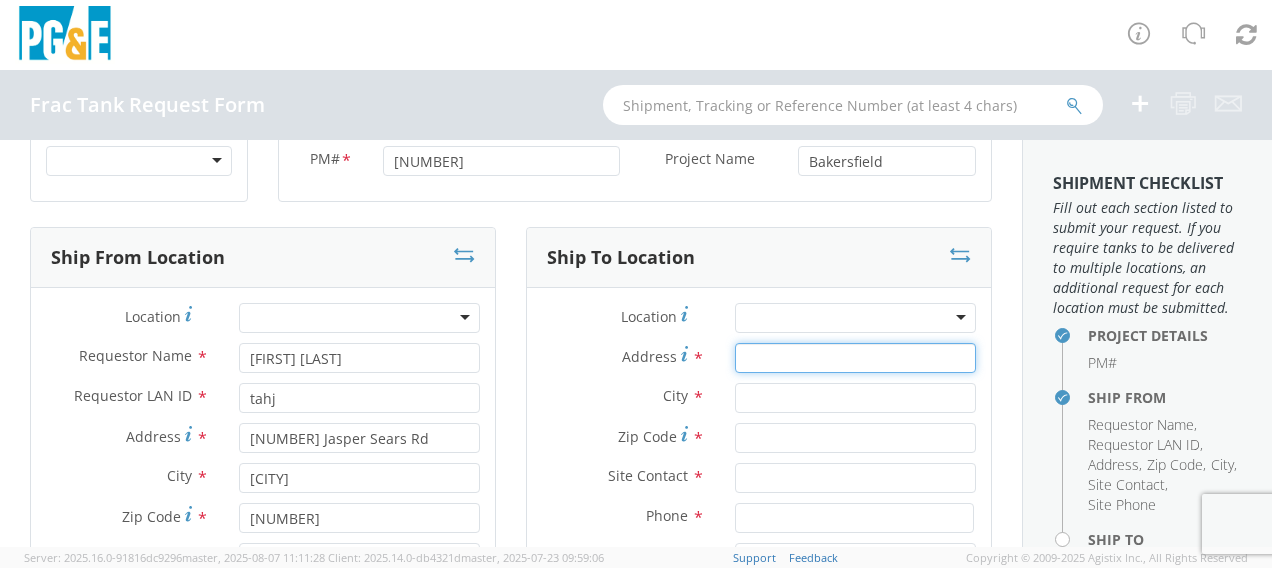 click on "Address        *" at bounding box center (855, 358) 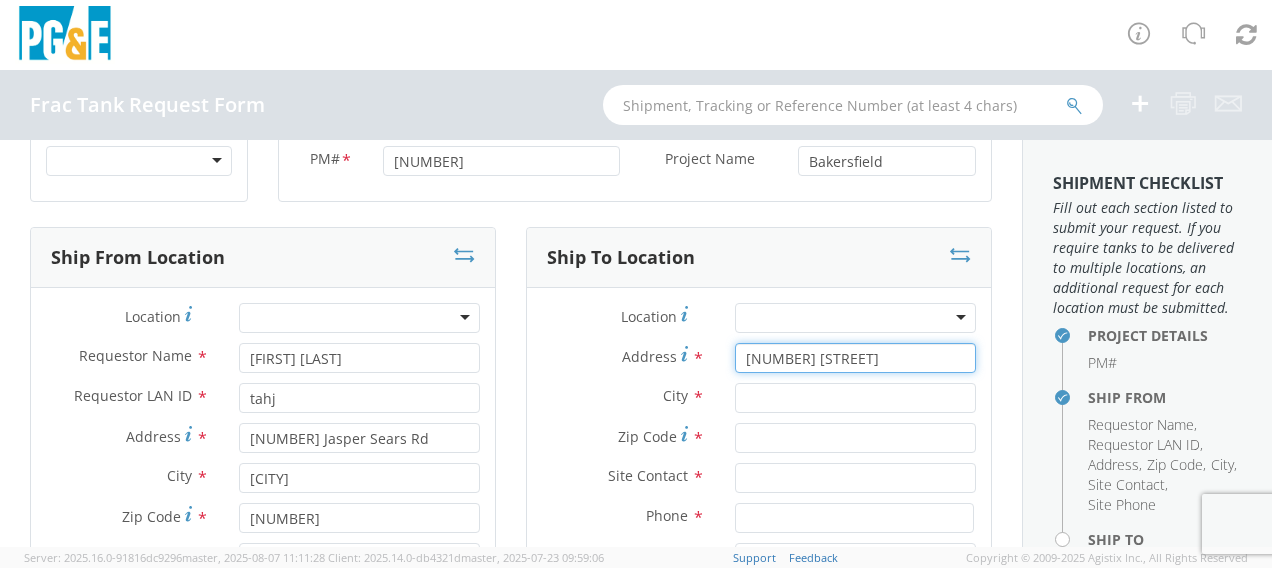 type on "[NUMBER] [STREET]" 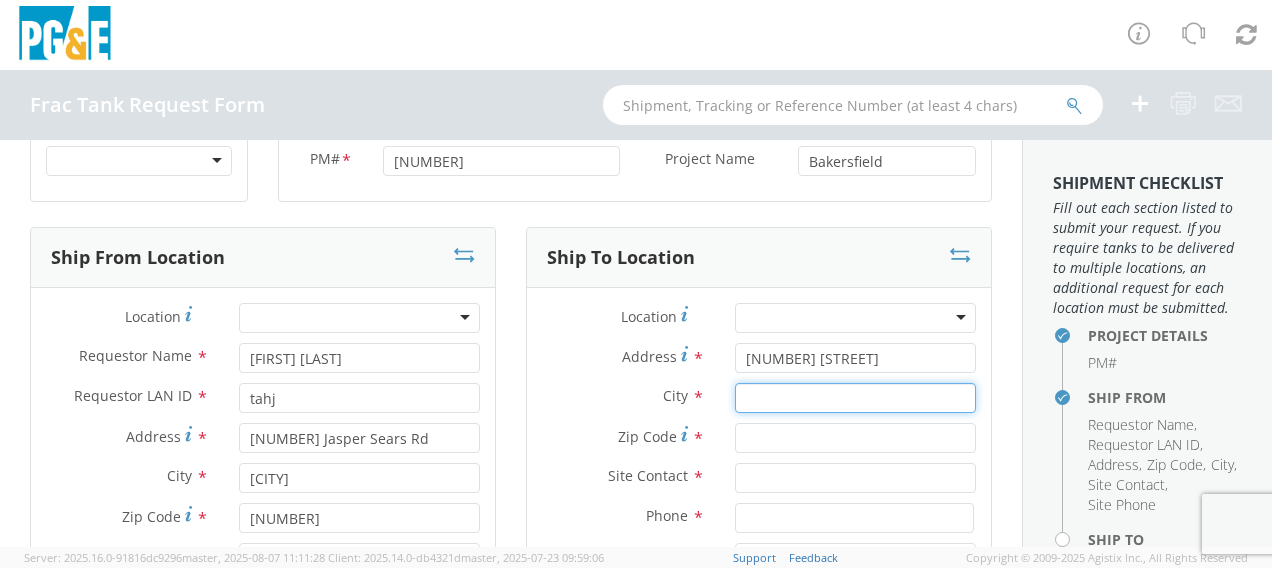 click at bounding box center (855, 398) 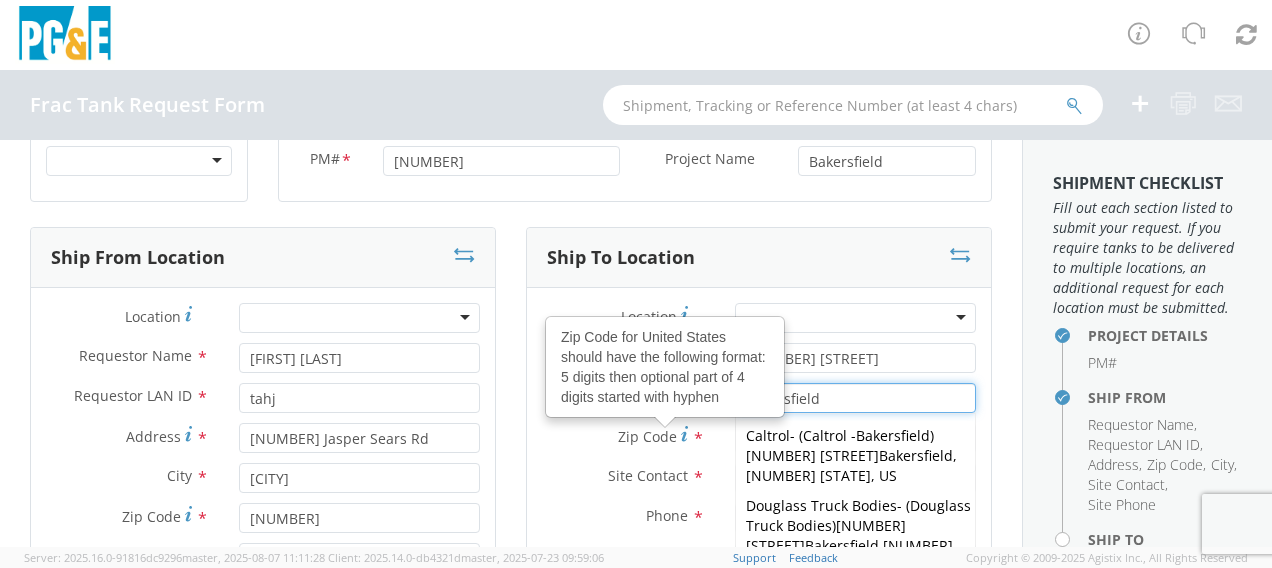 type on "Bakersfield" 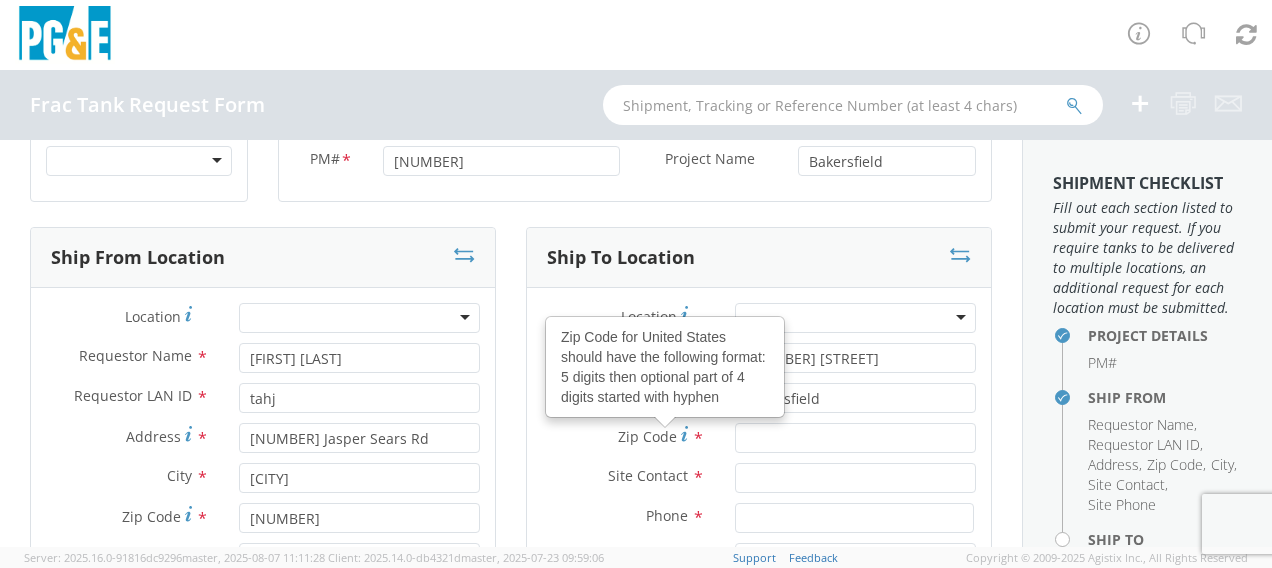 click 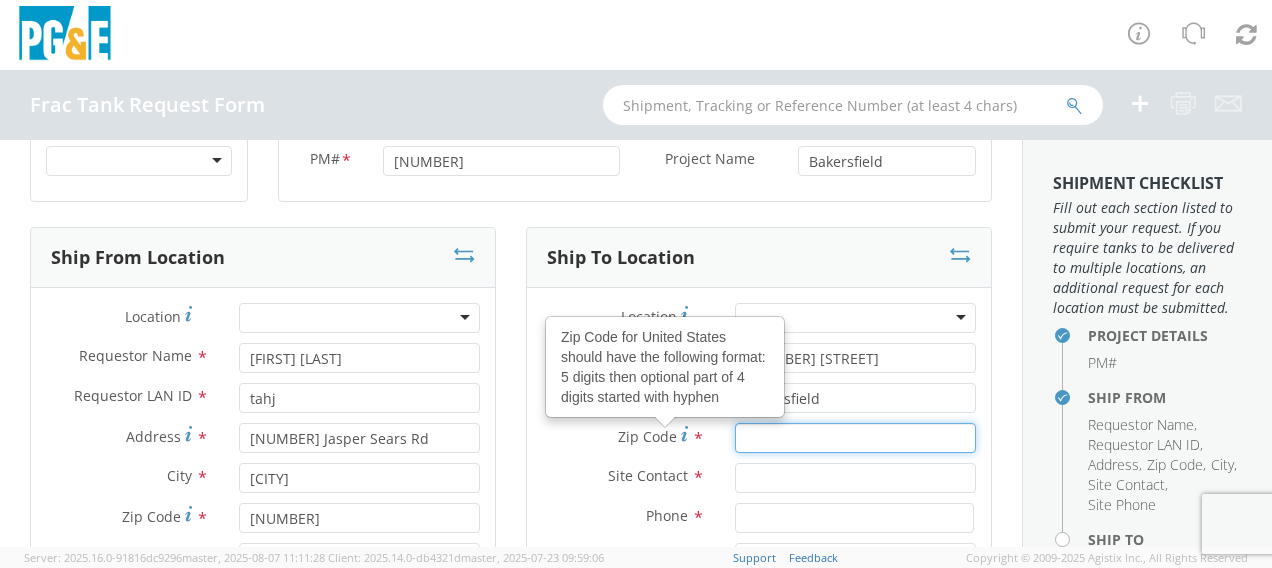 click on "Zip Code
Zip Code for United States should have the following format:
5 digits then optional part of 4 digits started with hyphen
*" at bounding box center (855, 438) 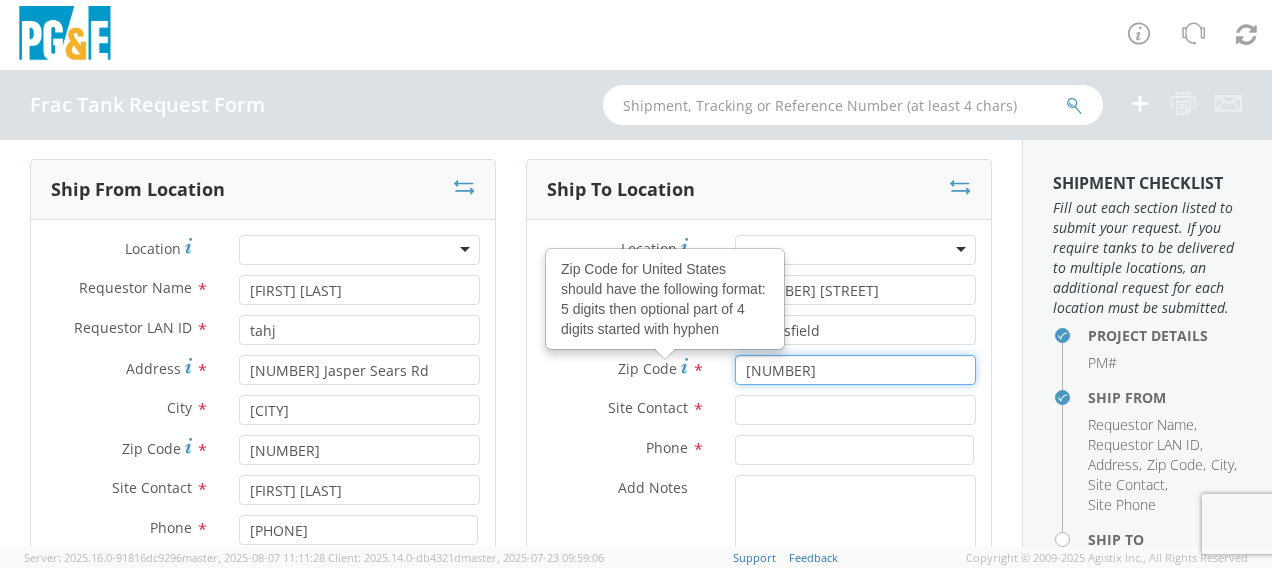 scroll, scrollTop: 200, scrollLeft: 0, axis: vertical 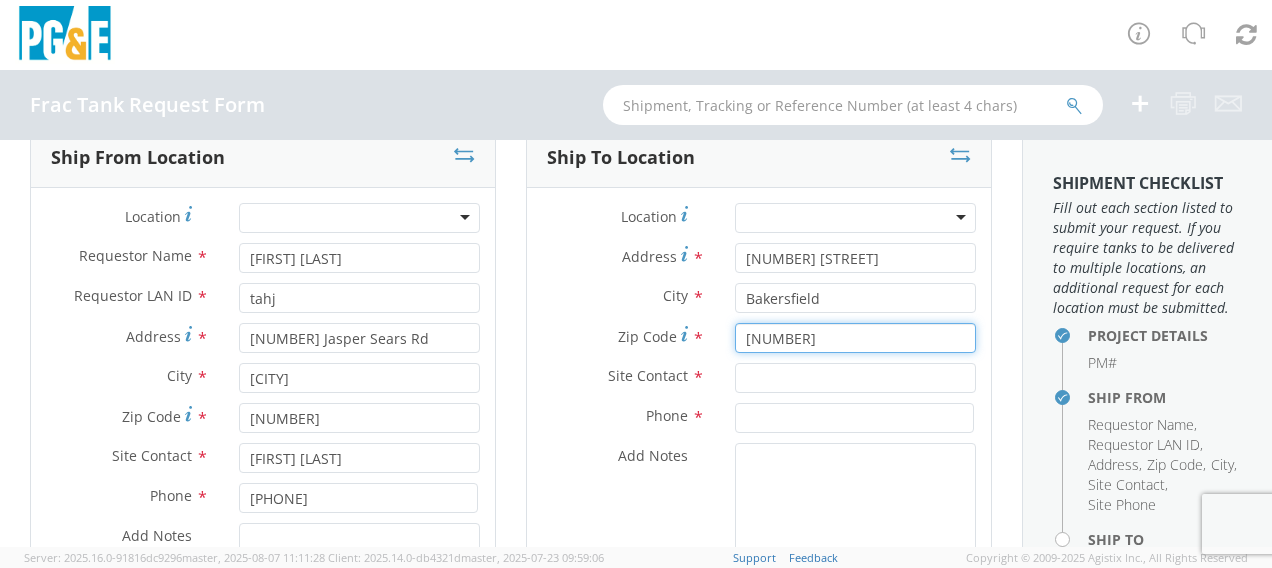 type on "[NUMBER]" 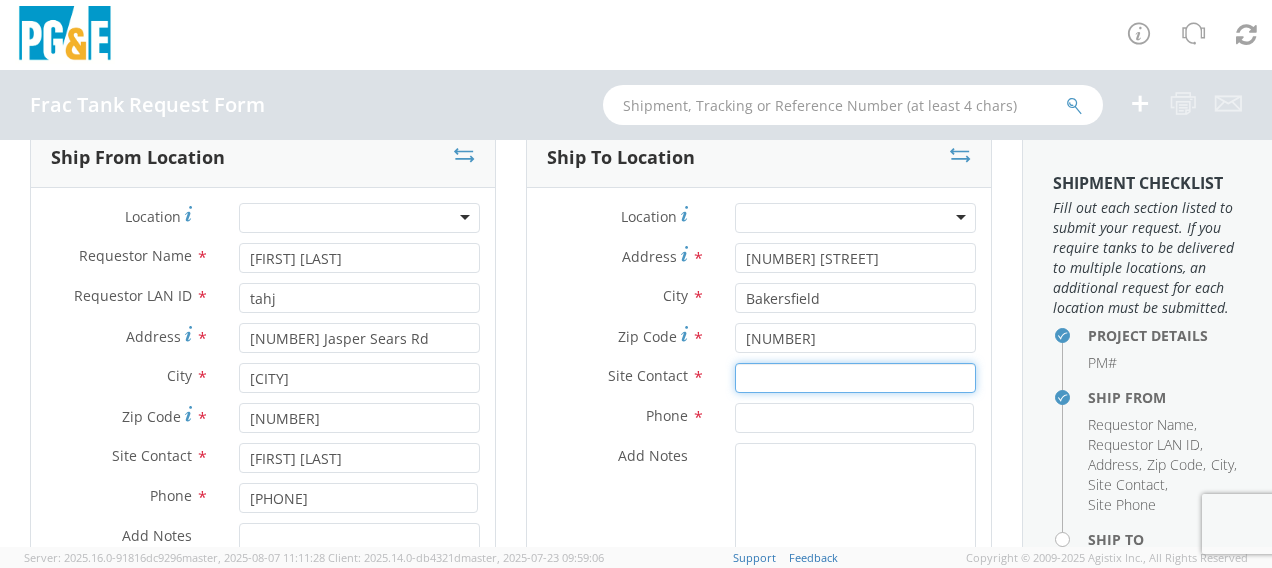 click at bounding box center [855, 378] 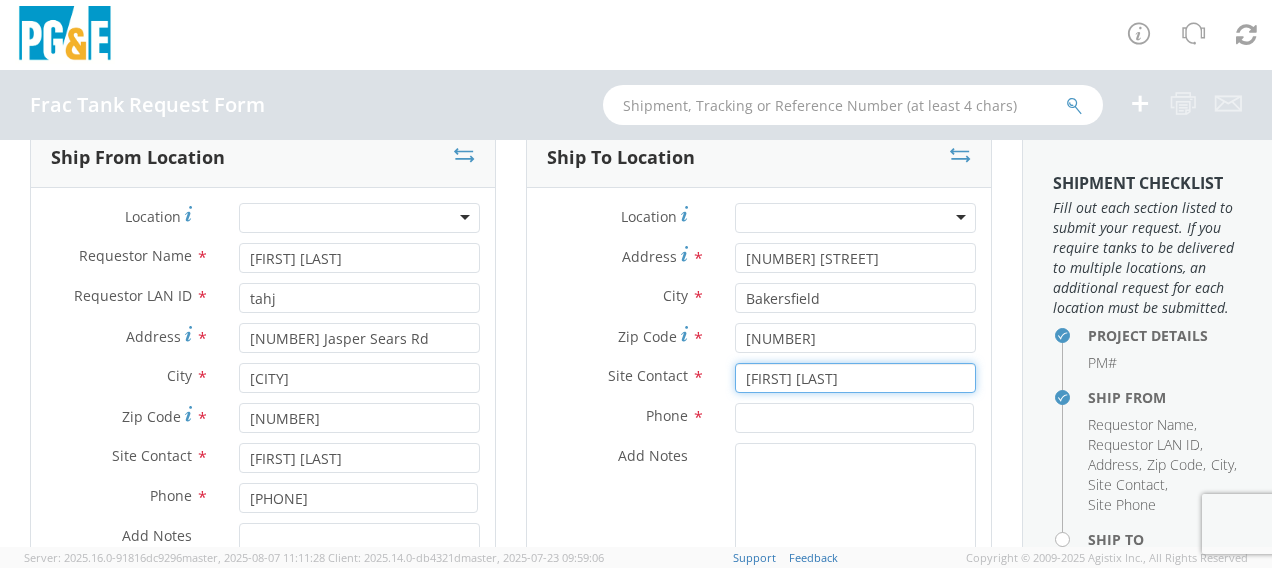 type on "[FIRST] [LAST]" 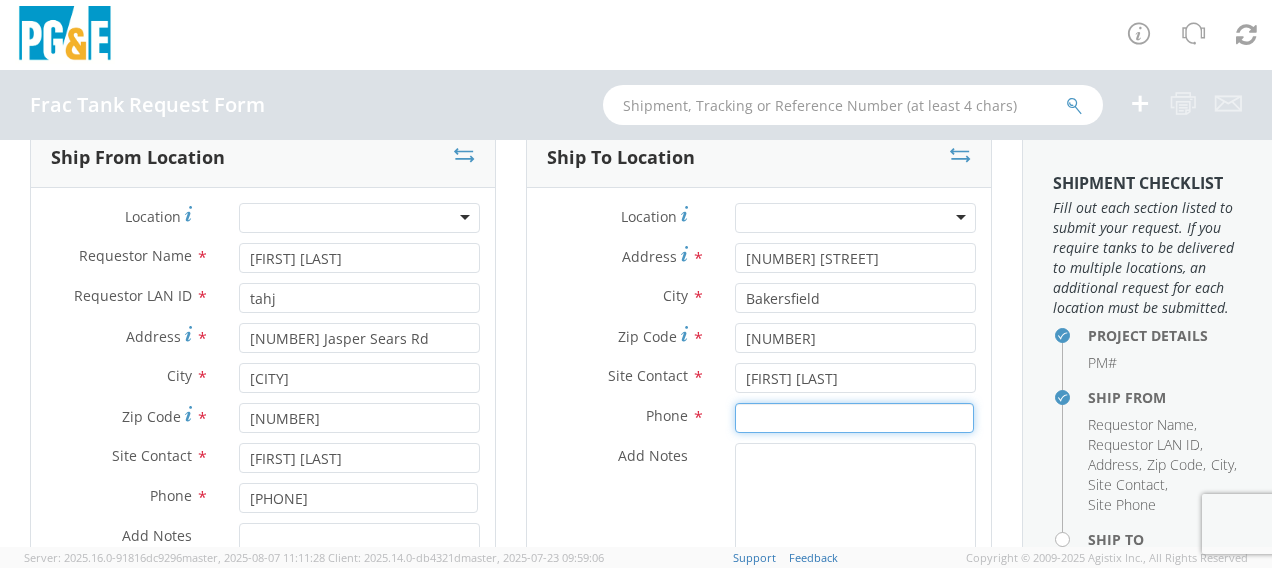 click at bounding box center [854, 418] 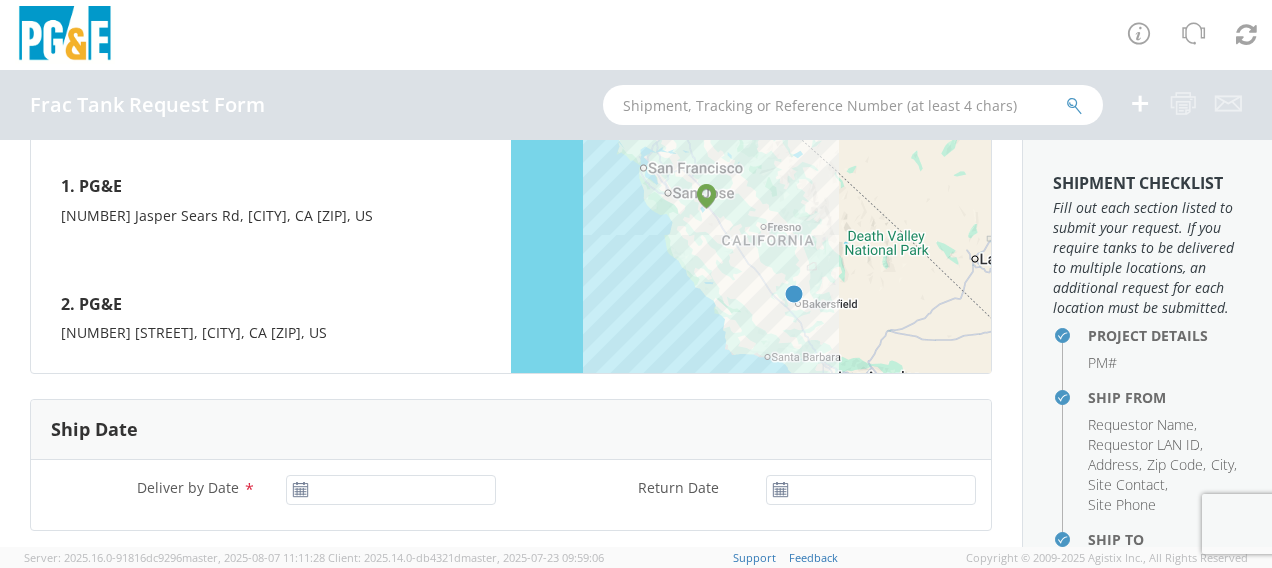 scroll, scrollTop: 1000, scrollLeft: 0, axis: vertical 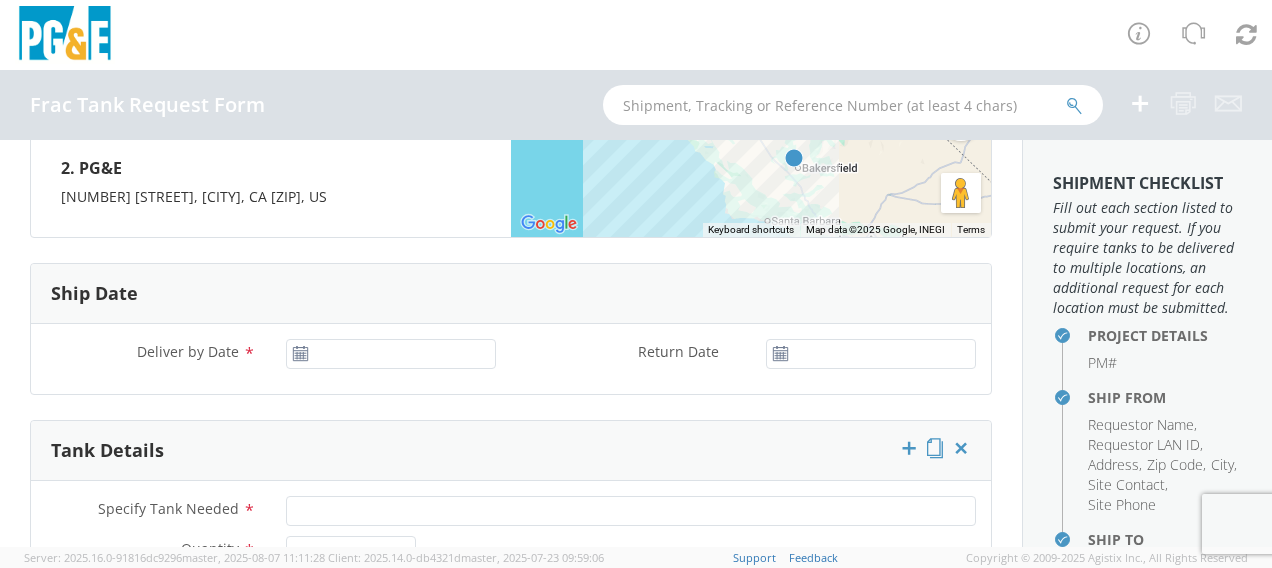 type on "[PHONE]" 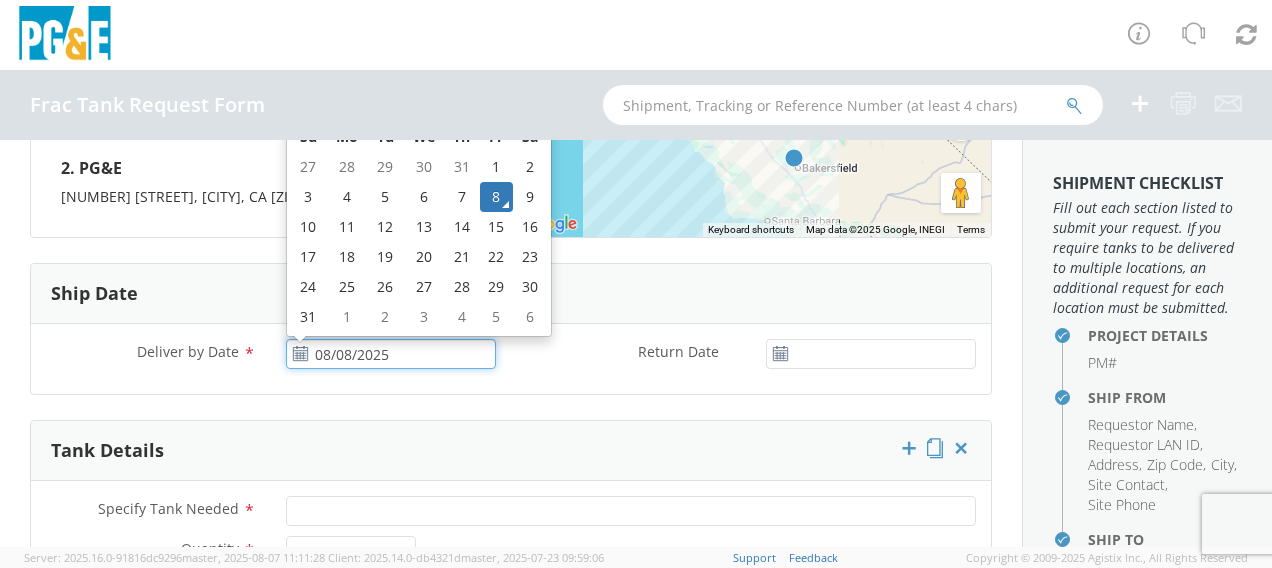 click on "08/08/2025" at bounding box center [391, 354] 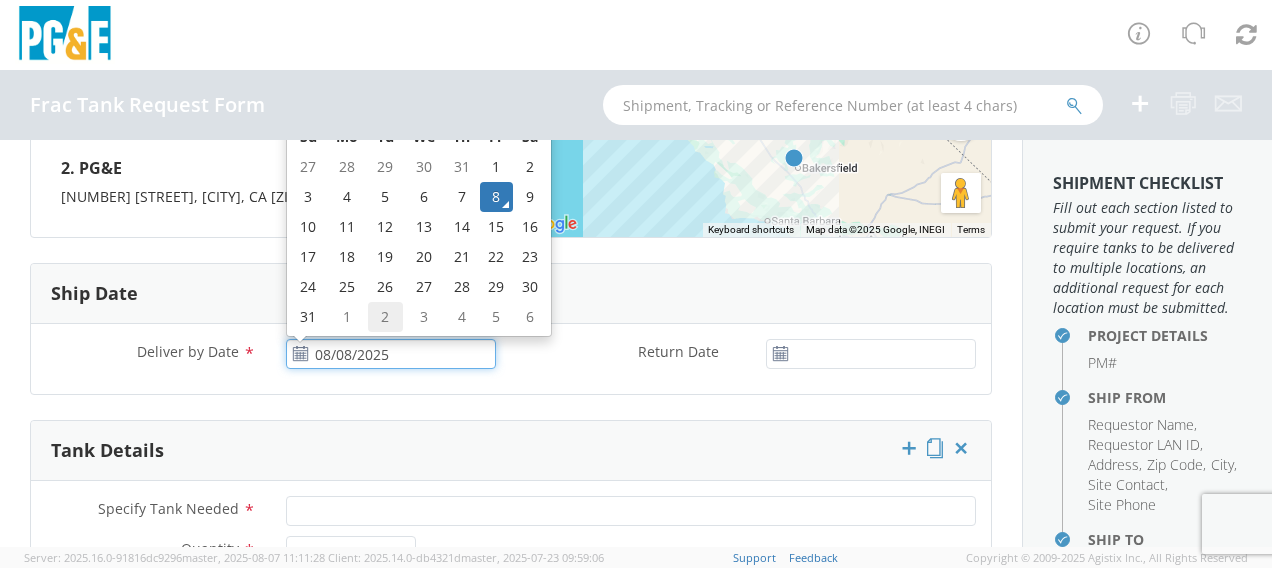 click on "2" 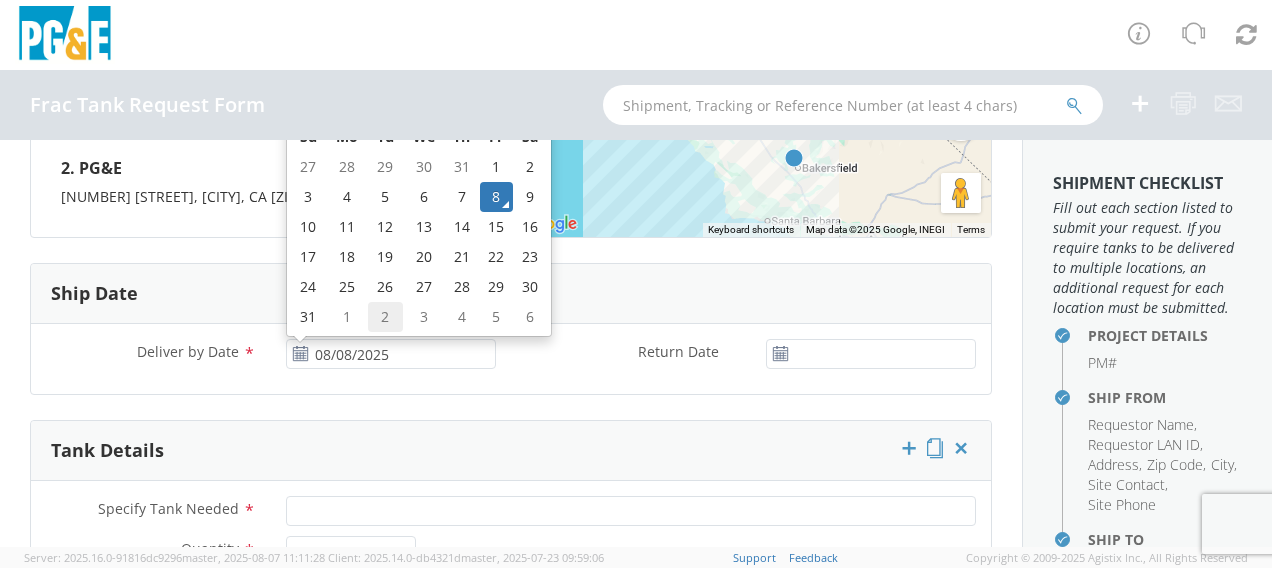 type on "09/02/2025" 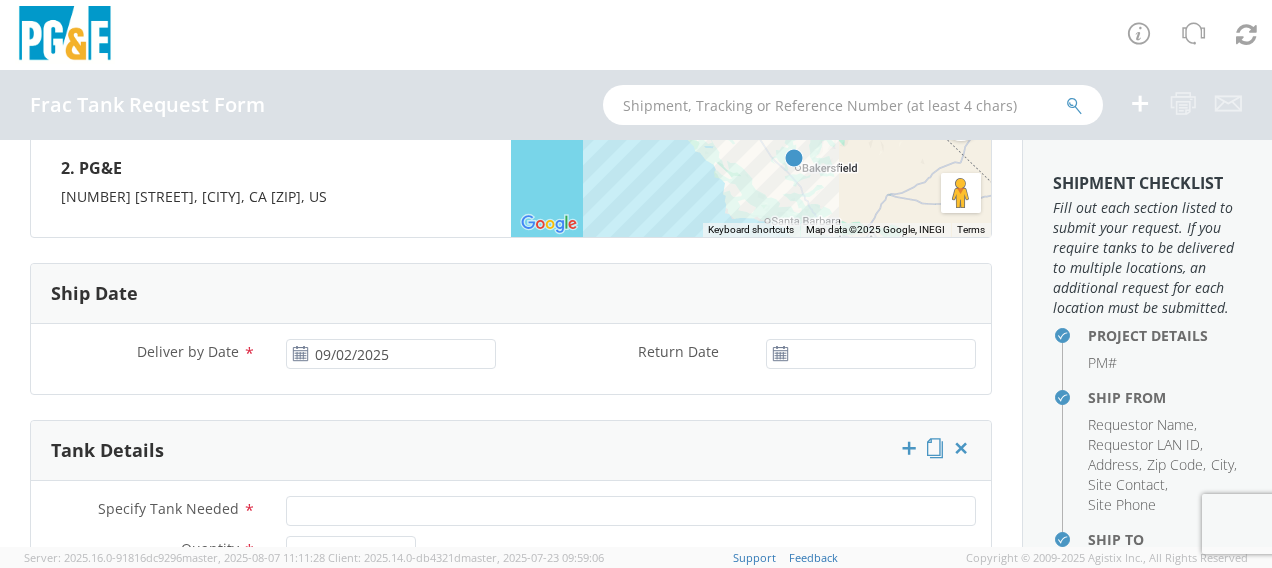 scroll, scrollTop: 1100, scrollLeft: 0, axis: vertical 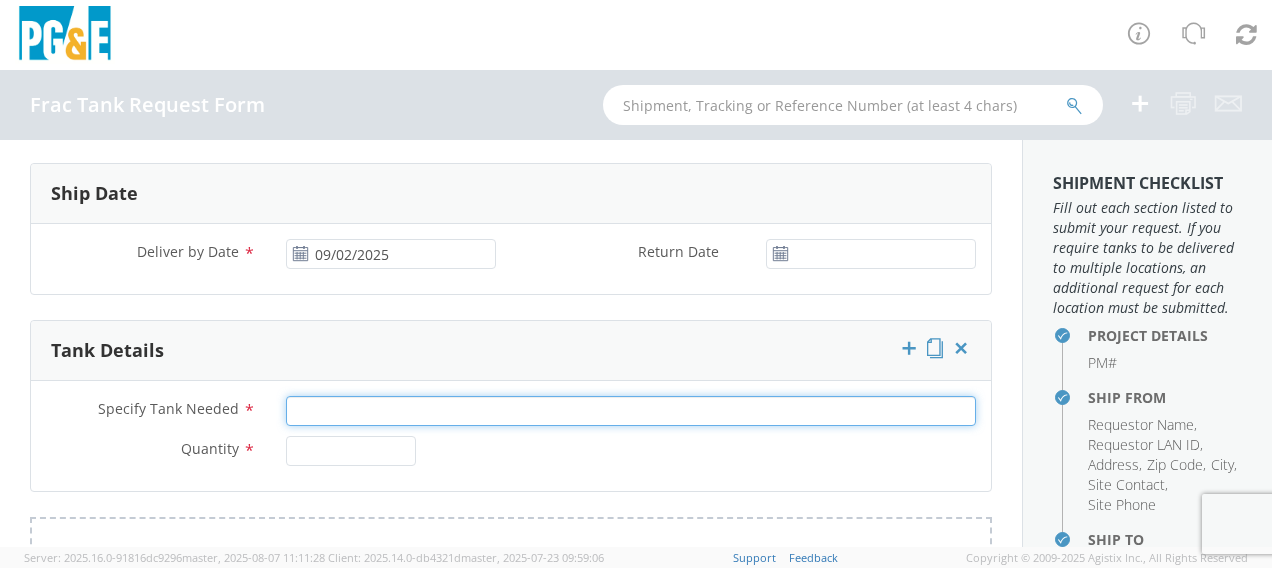 click on "Specify Tank Needed        *" at bounding box center (631, 411) 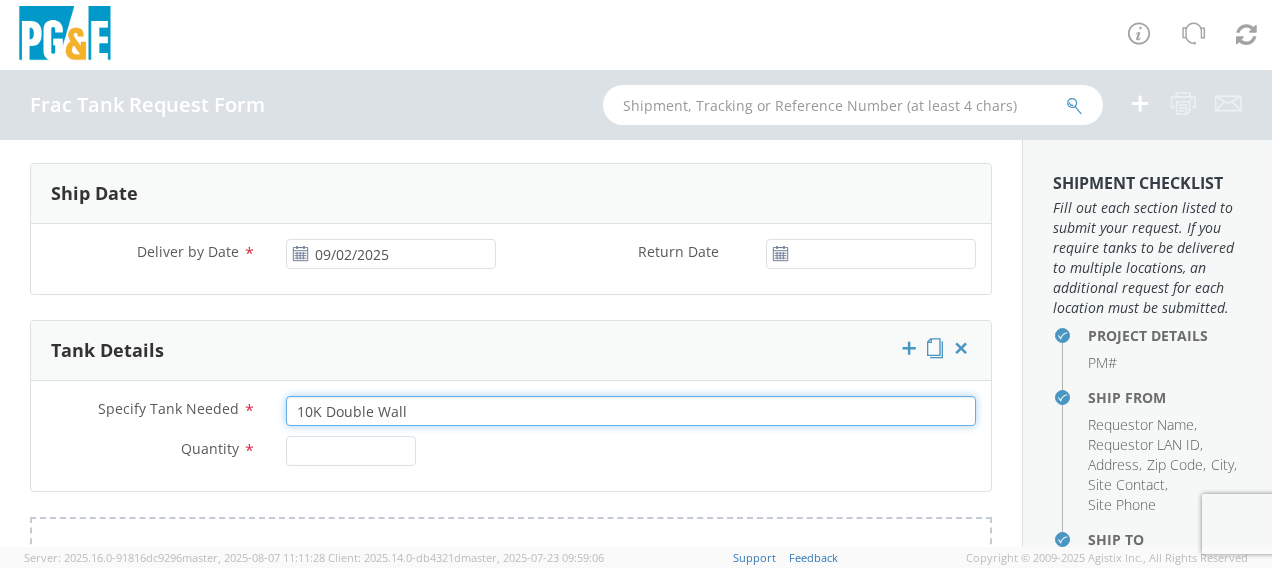type on "10K Double Wall" 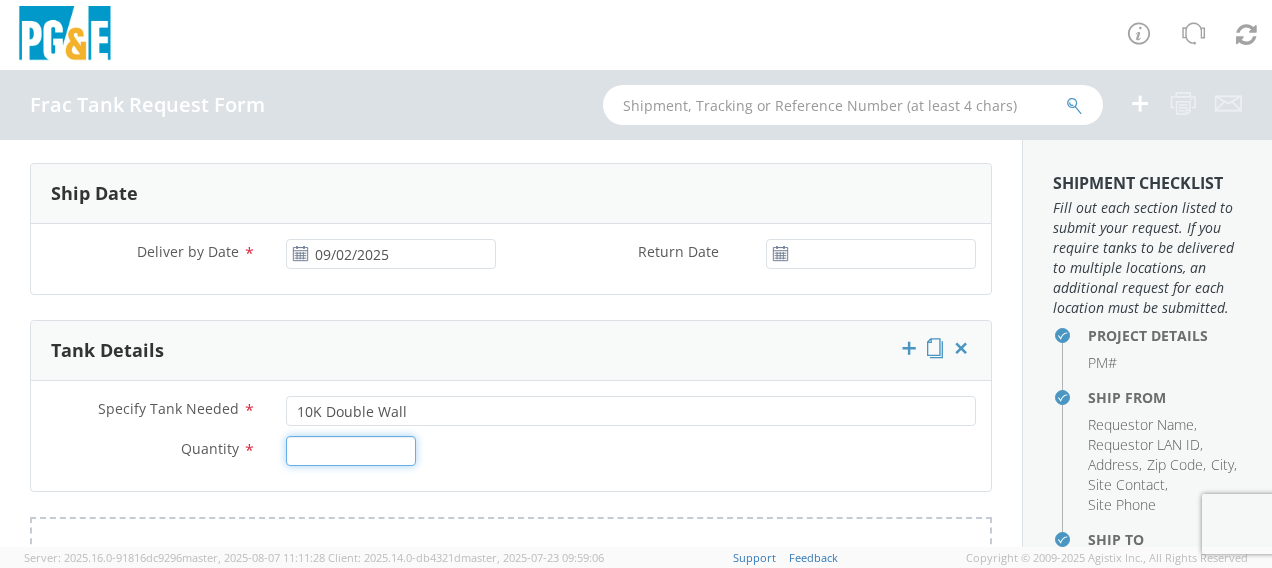 click on "Quantity        *" at bounding box center (351, 451) 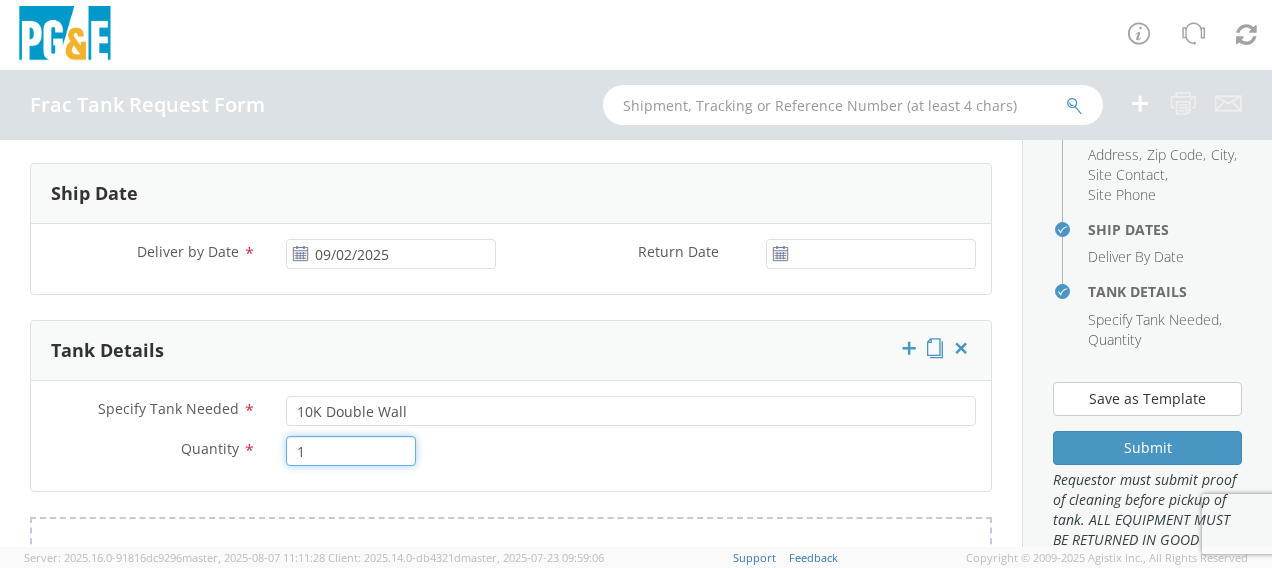 scroll, scrollTop: 500, scrollLeft: 0, axis: vertical 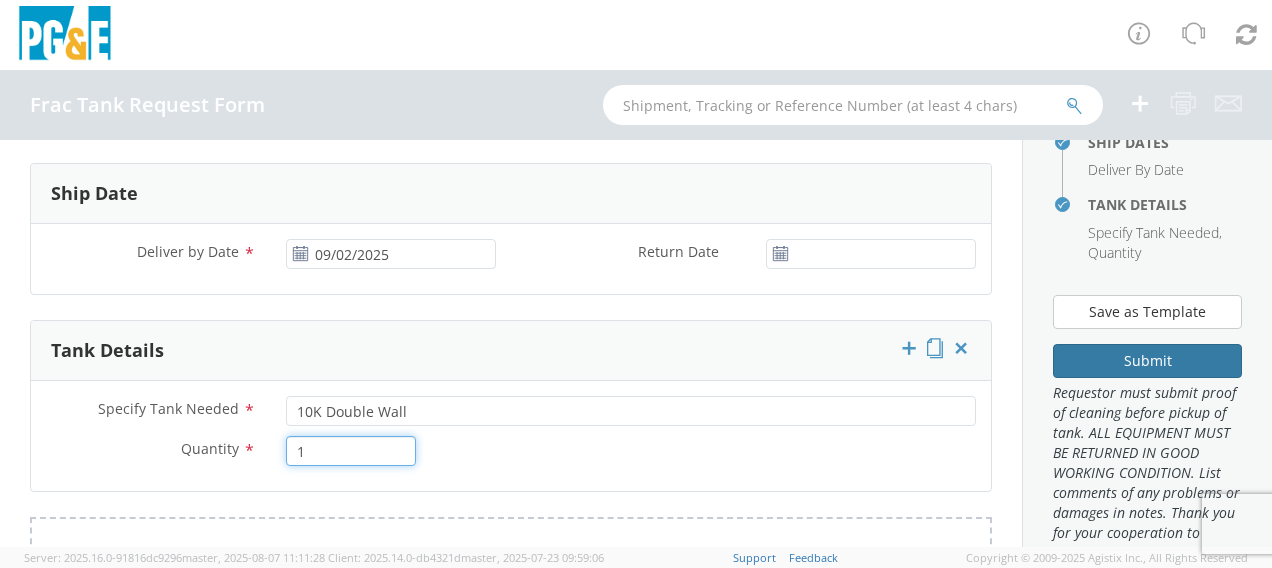 type on "1" 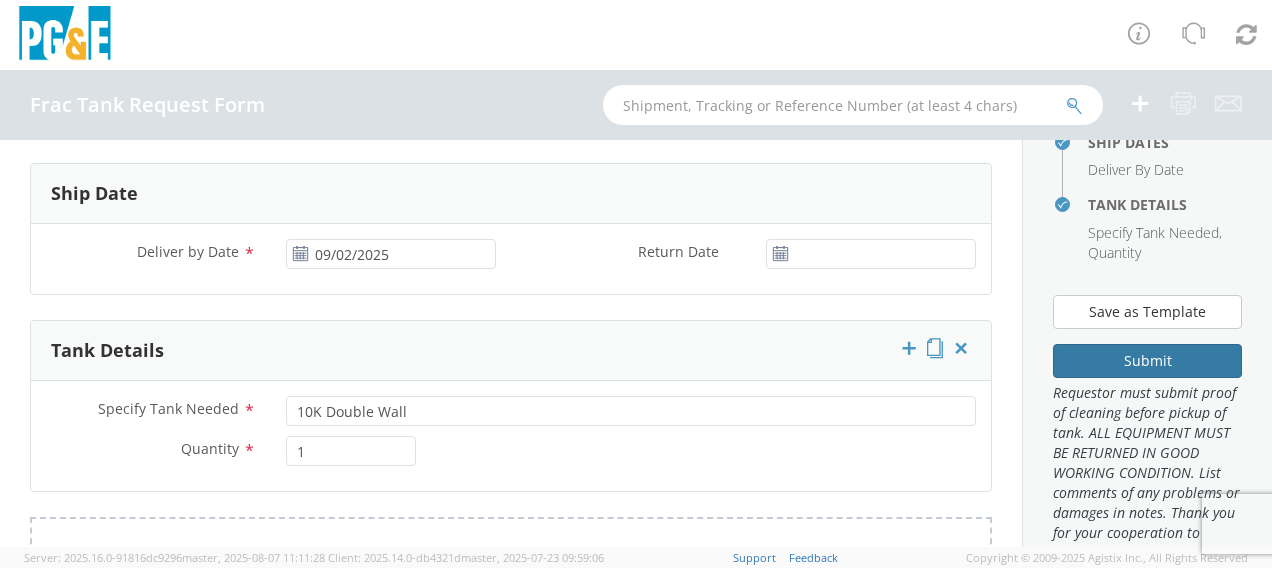 click on "Submit" at bounding box center (1147, 361) 